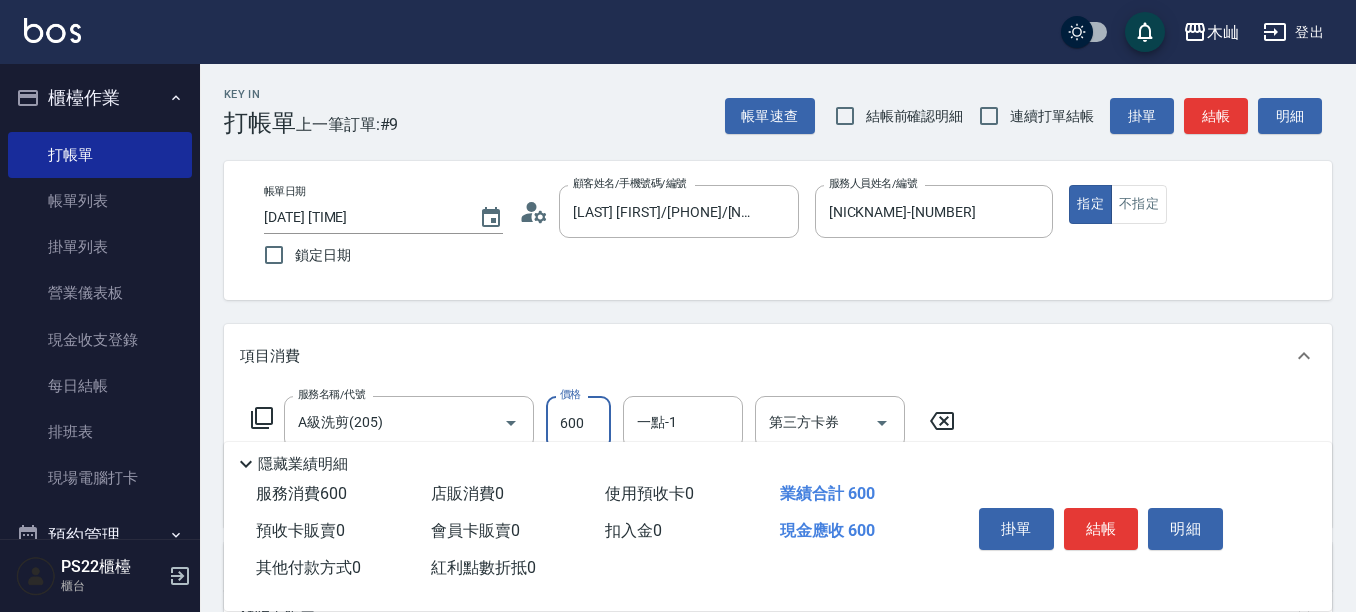 scroll, scrollTop: 100, scrollLeft: 0, axis: vertical 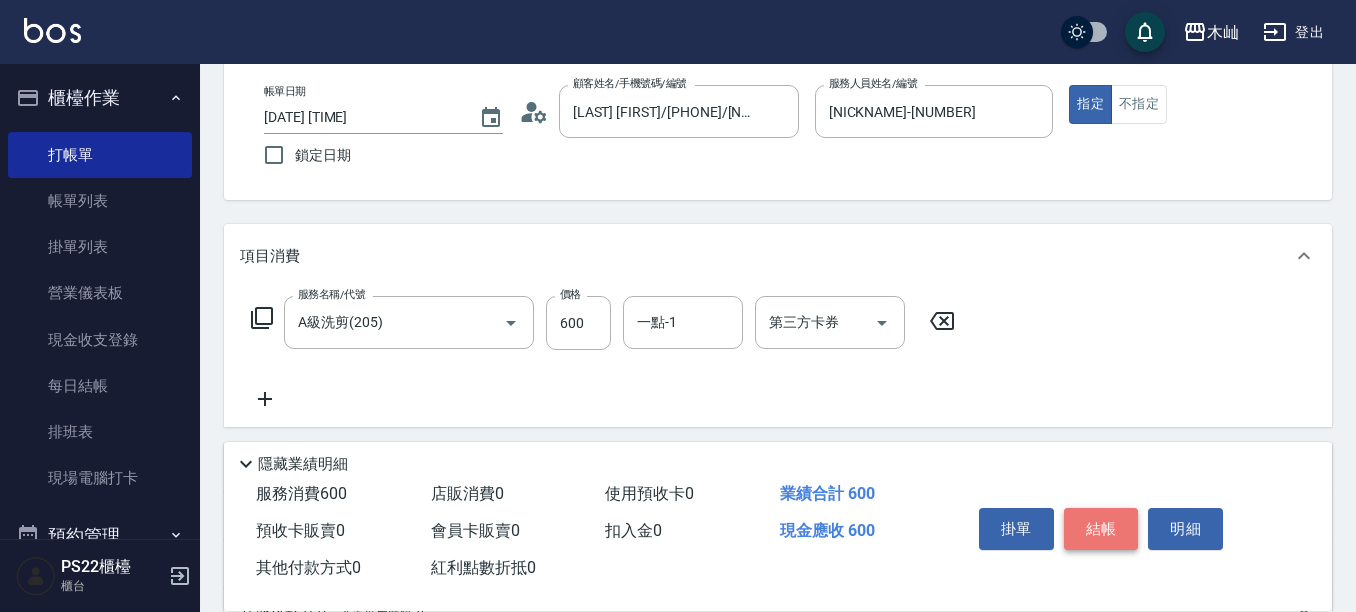 click on "結帳" at bounding box center (1101, 529) 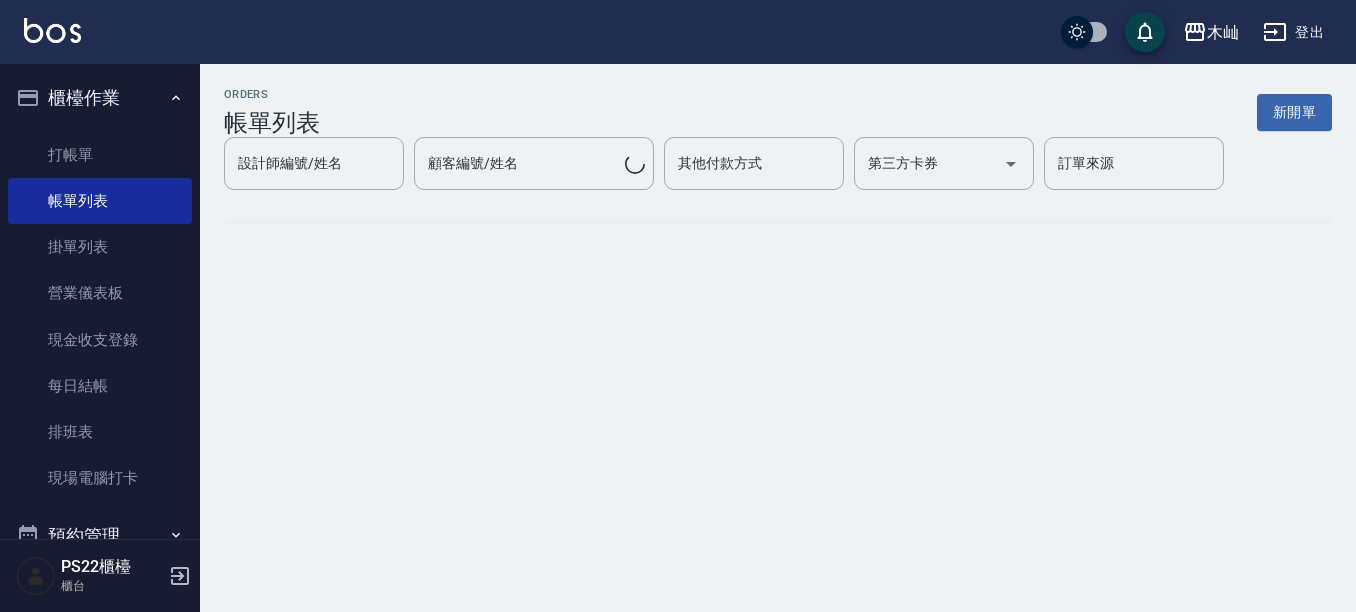 scroll, scrollTop: 0, scrollLeft: 0, axis: both 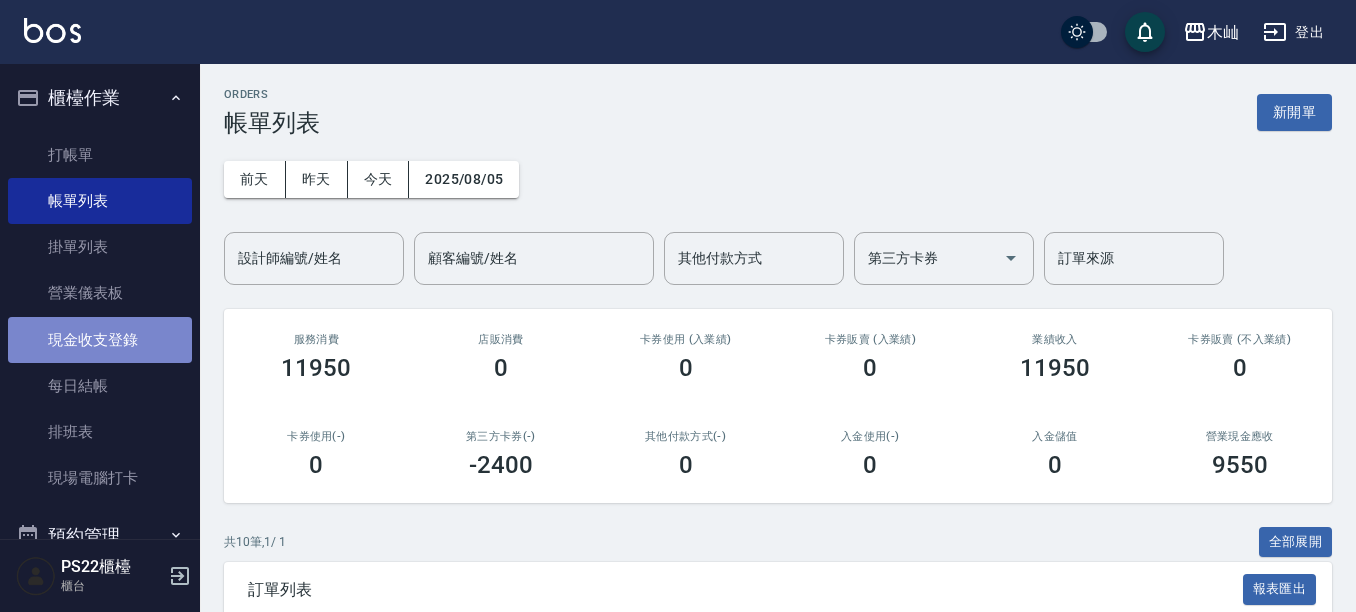 click on "現金收支登錄" at bounding box center [100, 340] 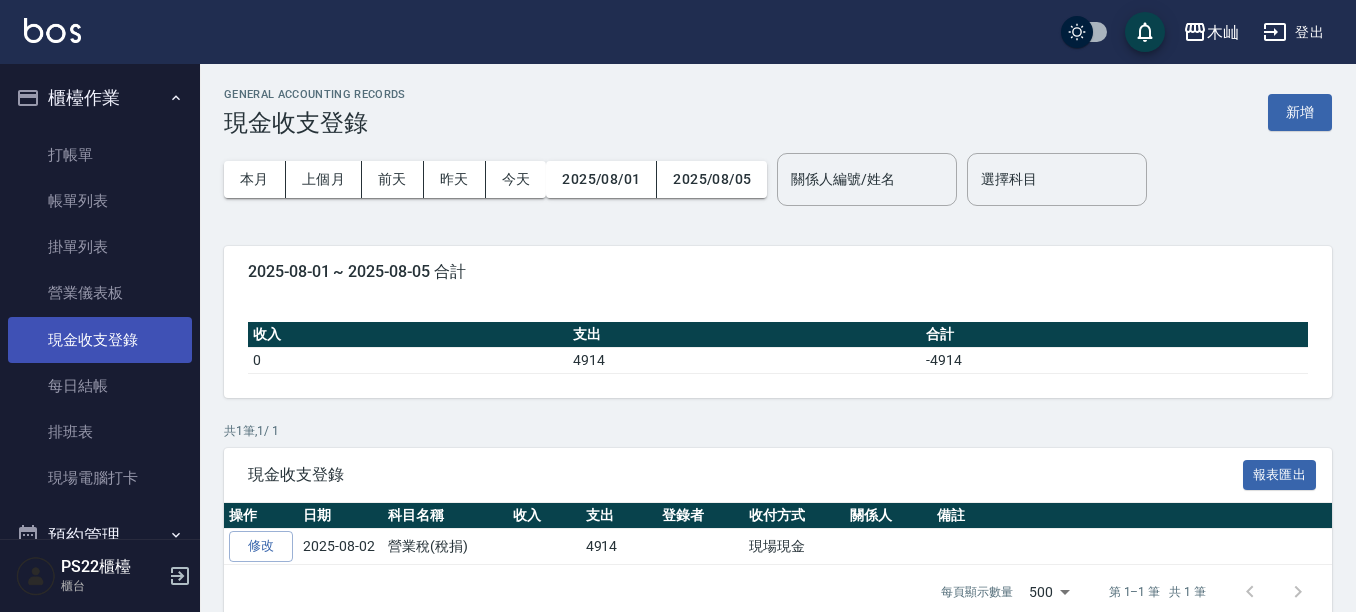 click on "現金收支登錄" at bounding box center [100, 340] 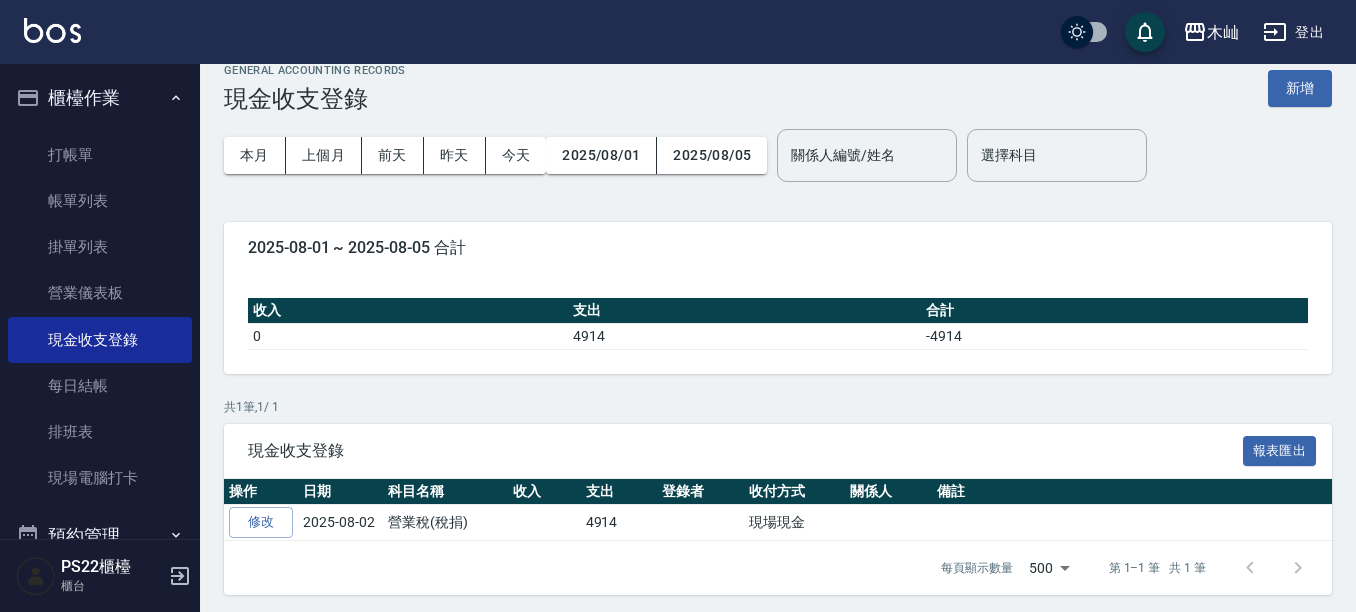 scroll, scrollTop: 31, scrollLeft: 0, axis: vertical 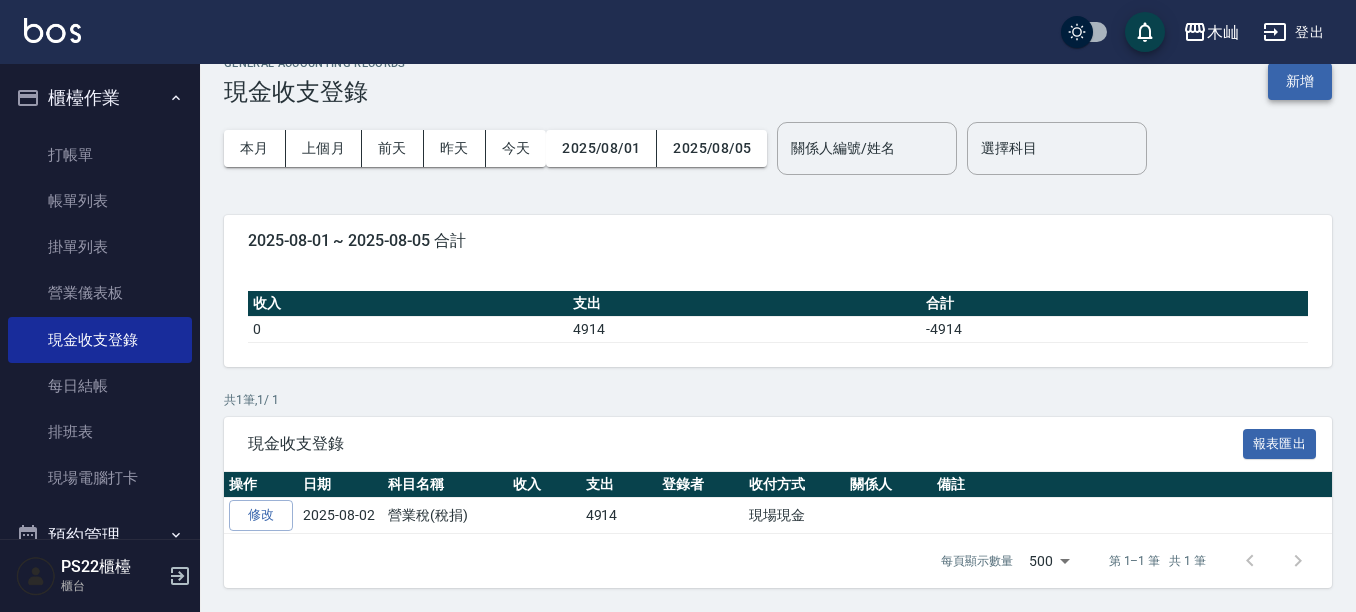click on "新增" at bounding box center [1300, 81] 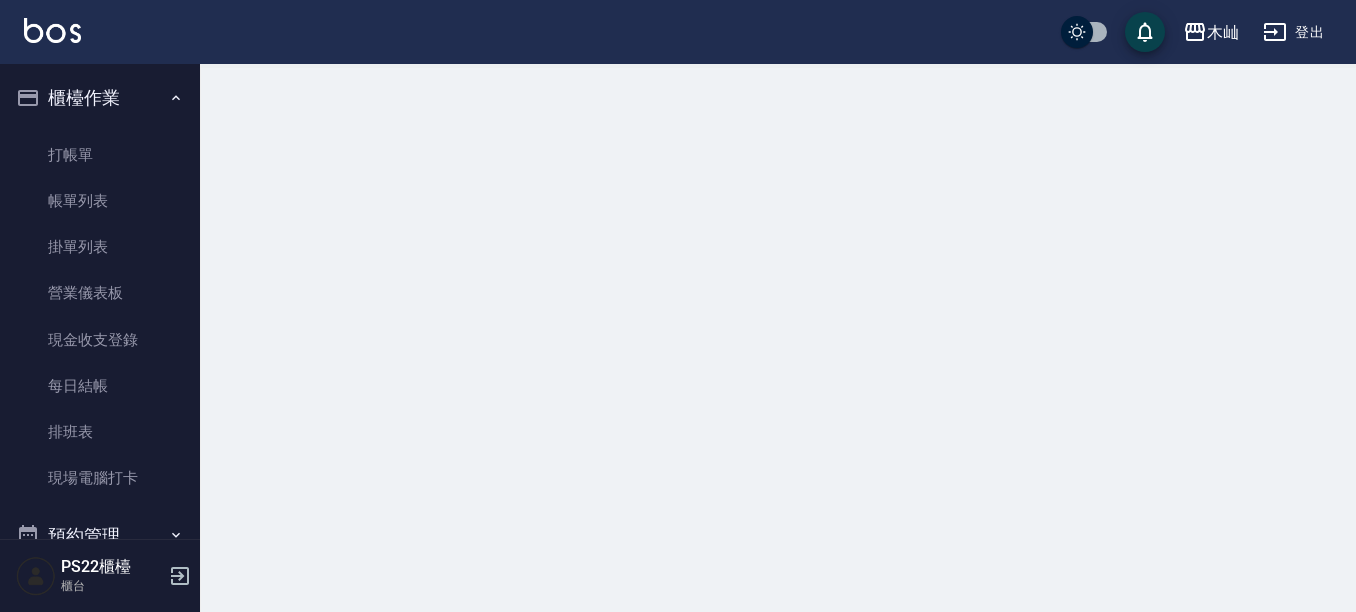 scroll, scrollTop: 0, scrollLeft: 0, axis: both 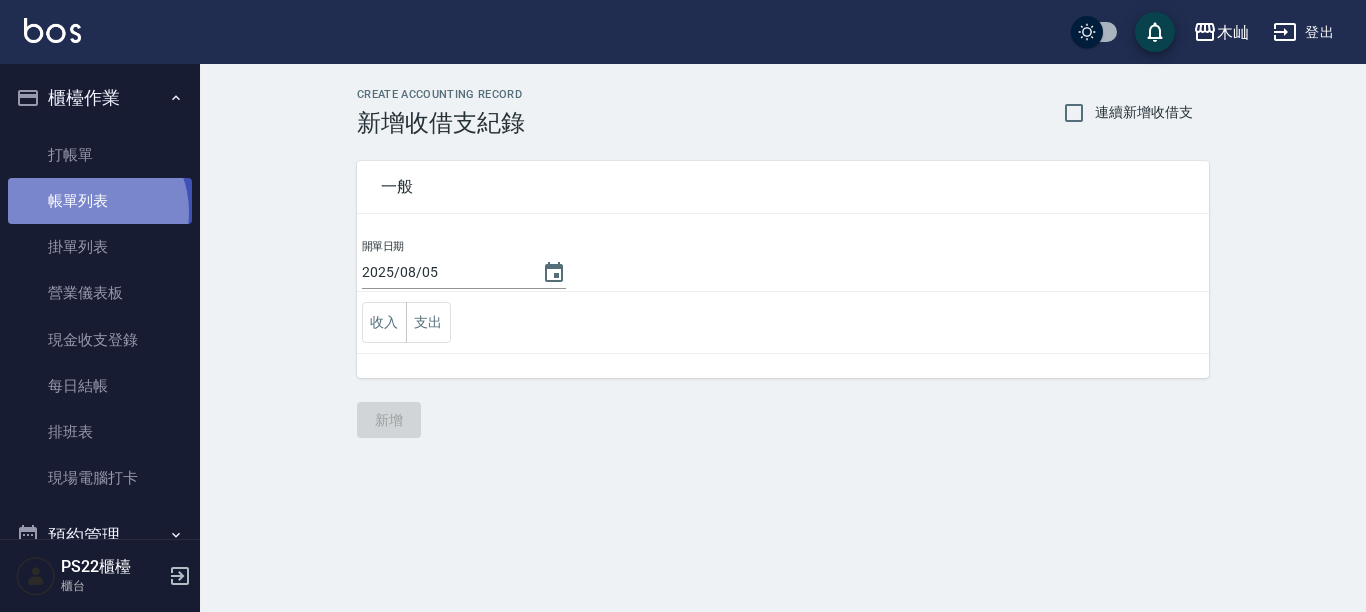 click on "帳單列表" at bounding box center [100, 201] 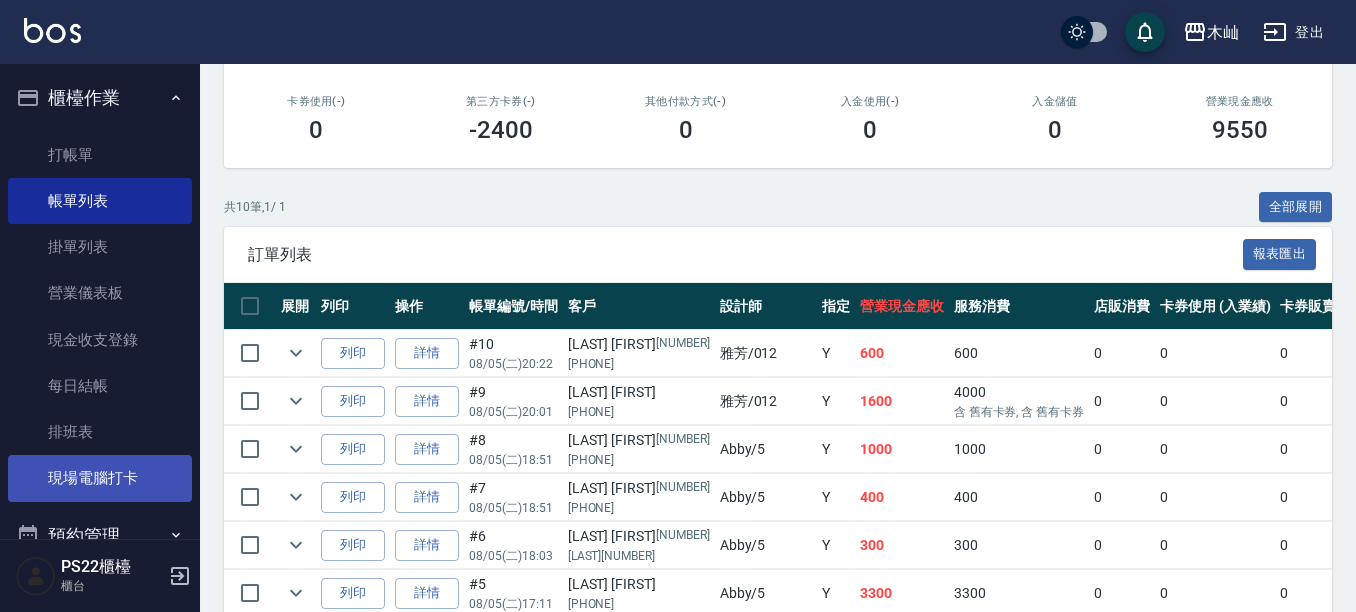 scroll, scrollTop: 300, scrollLeft: 0, axis: vertical 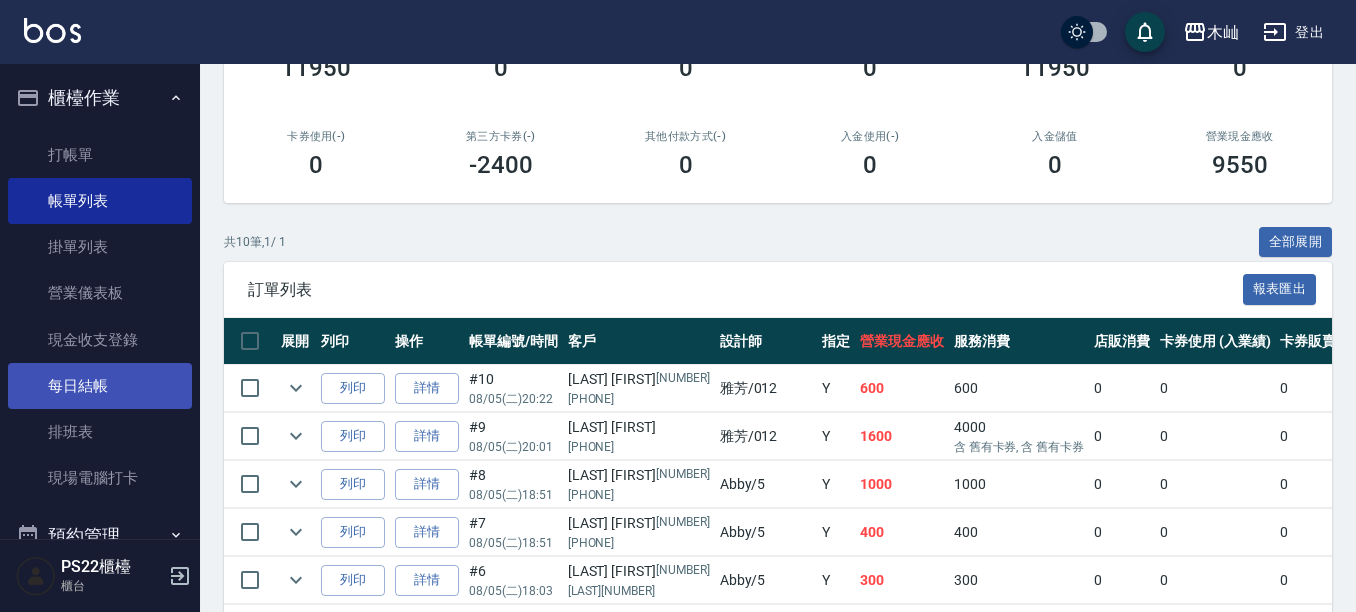 click on "每日結帳" at bounding box center [100, 386] 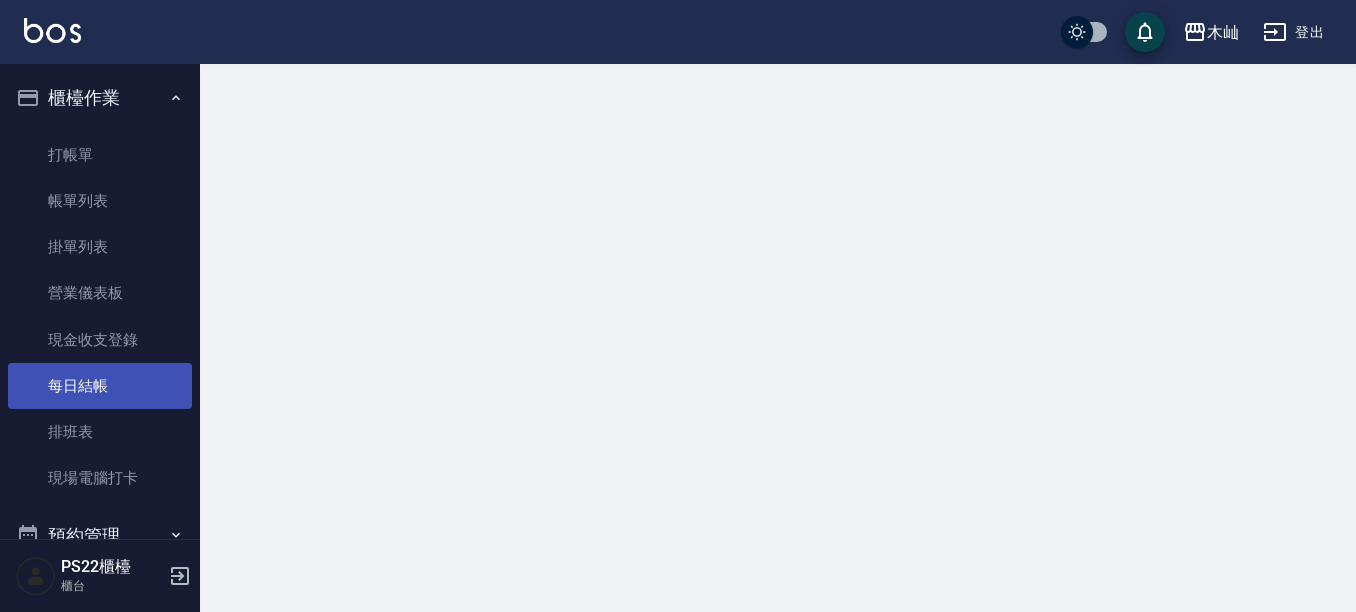 scroll, scrollTop: 0, scrollLeft: 0, axis: both 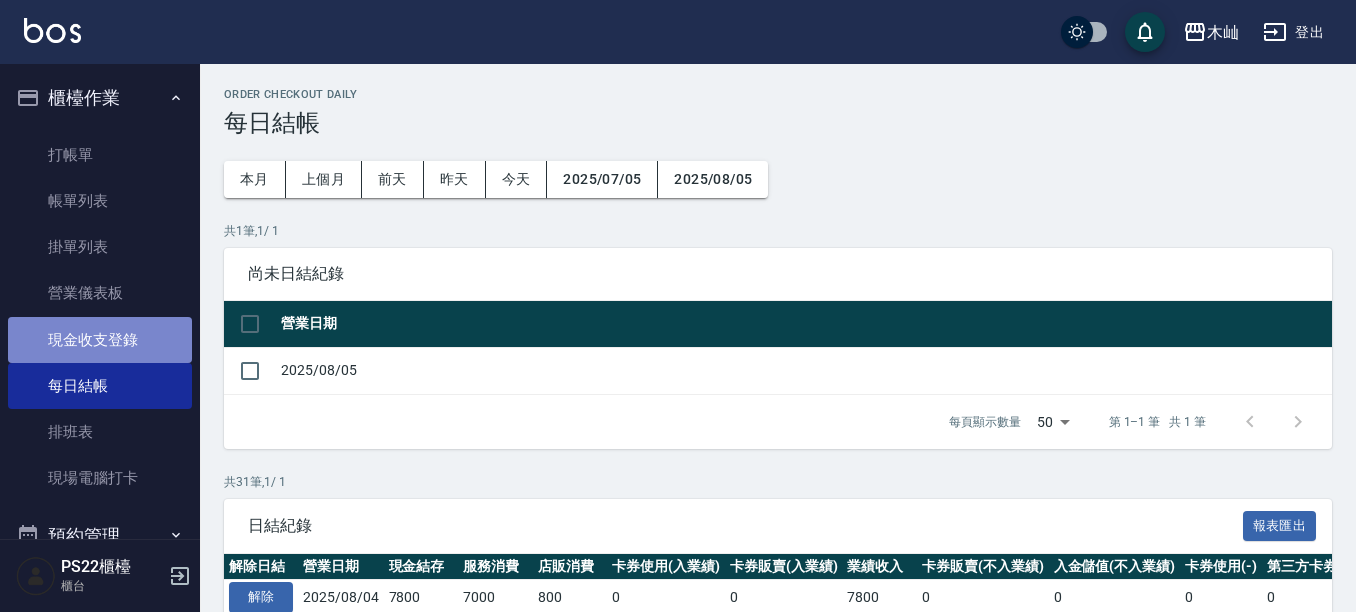 click on "現金收支登錄" at bounding box center (100, 340) 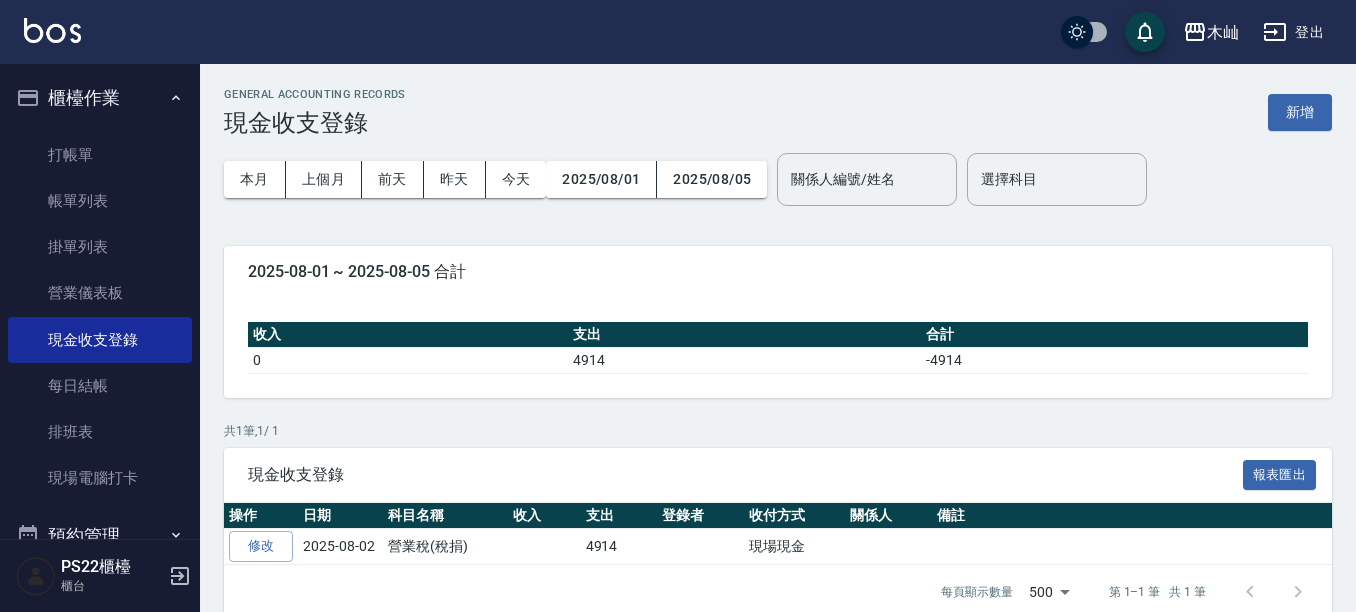 scroll, scrollTop: 31, scrollLeft: 0, axis: vertical 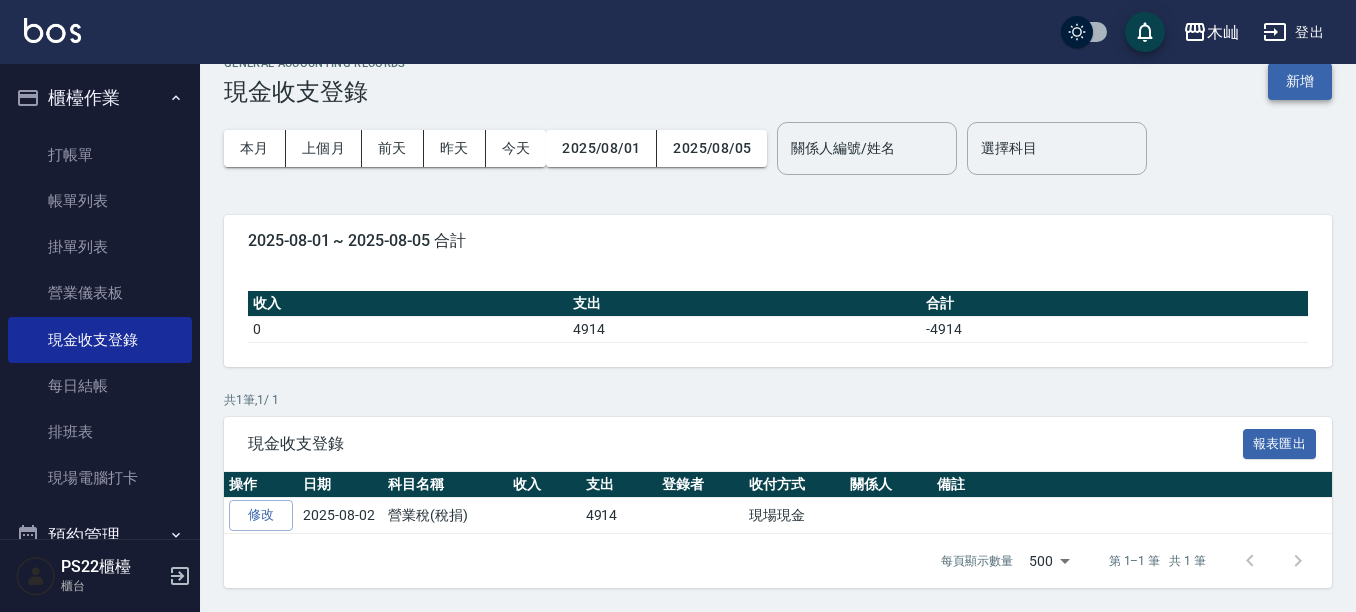 click on "新增" at bounding box center (1300, 81) 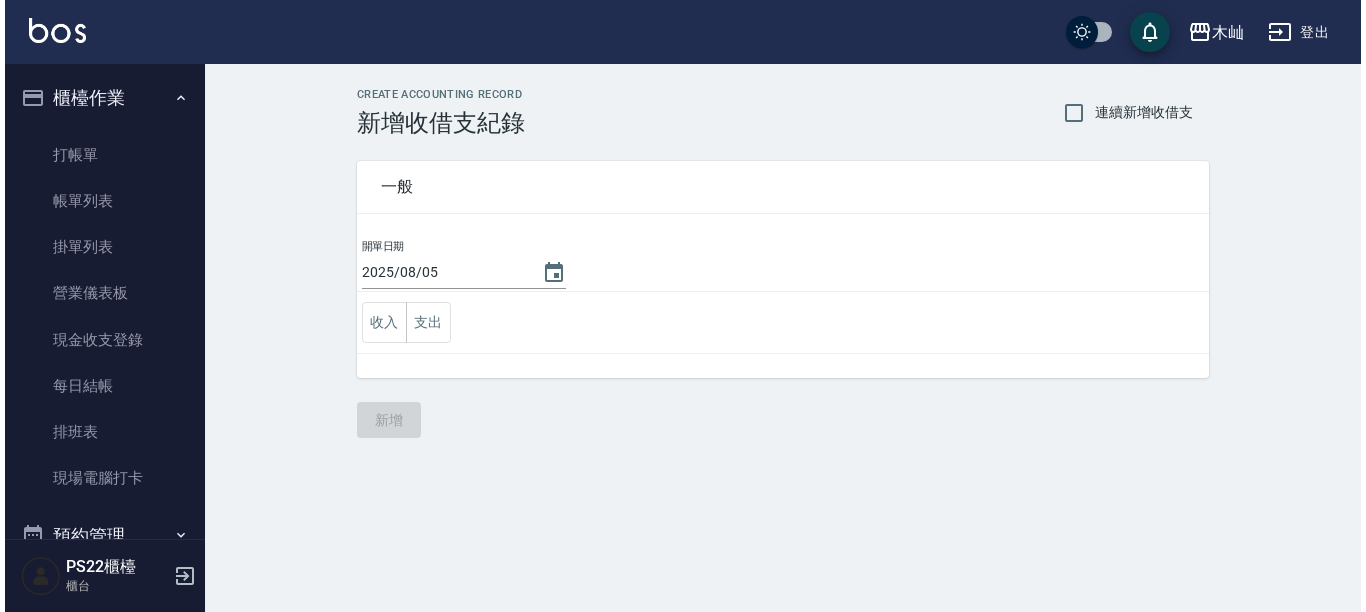 scroll, scrollTop: 0, scrollLeft: 0, axis: both 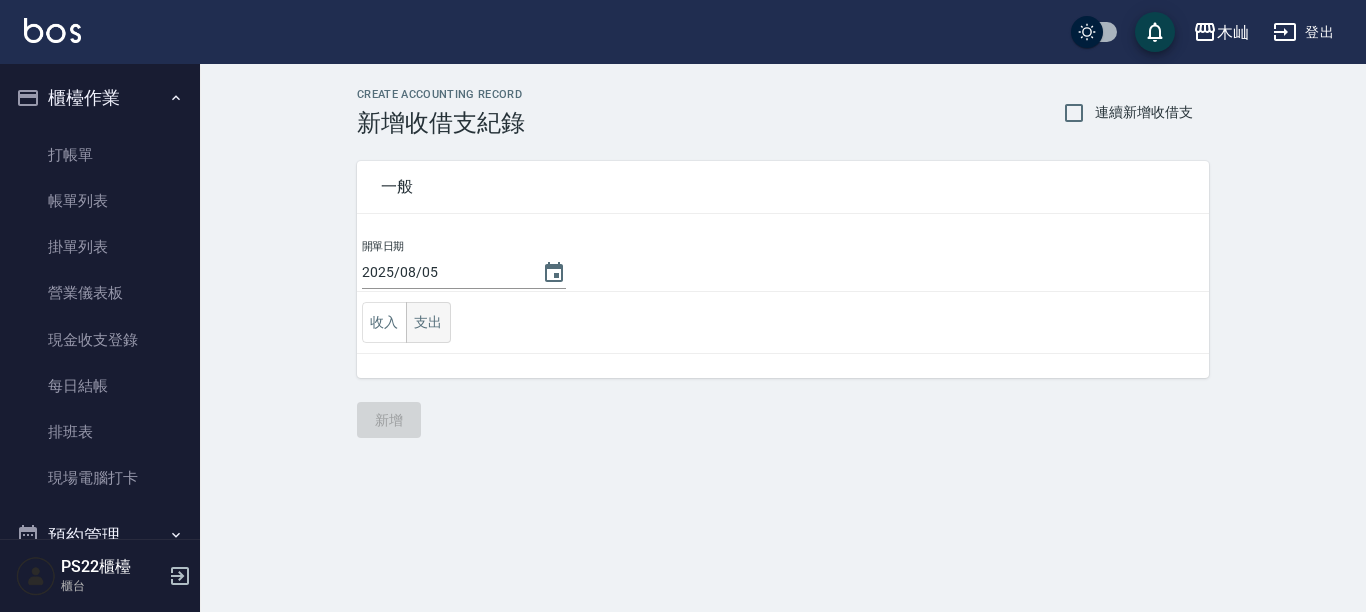 click on "支出" at bounding box center (428, 322) 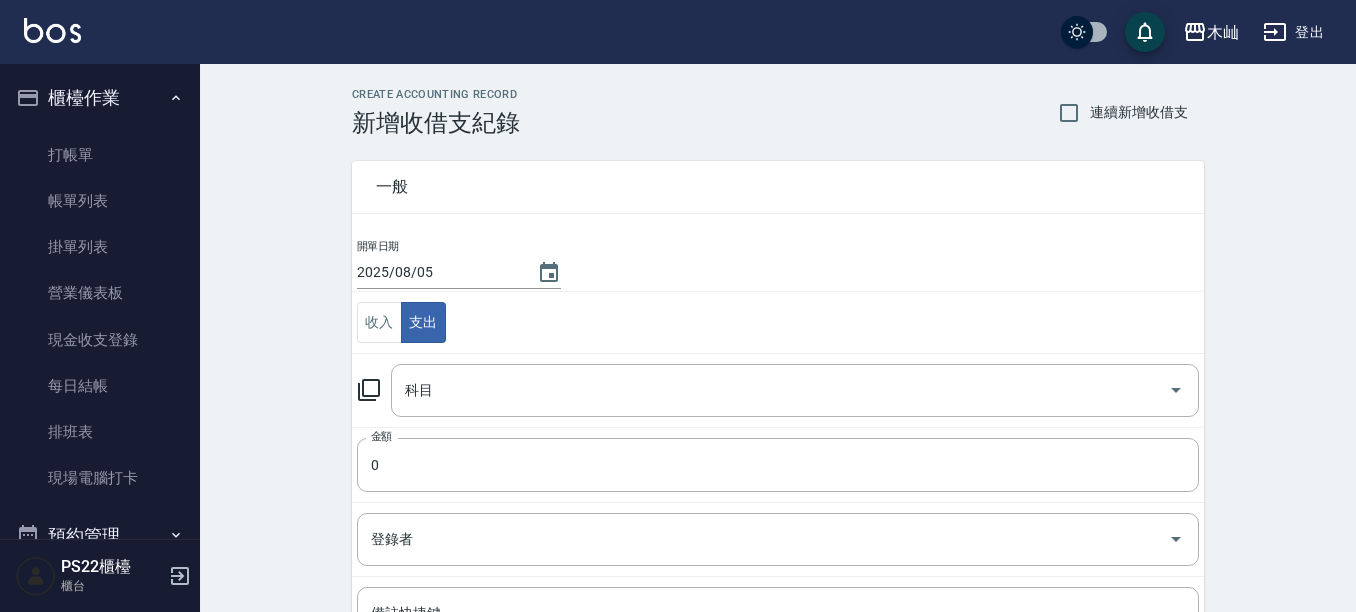click 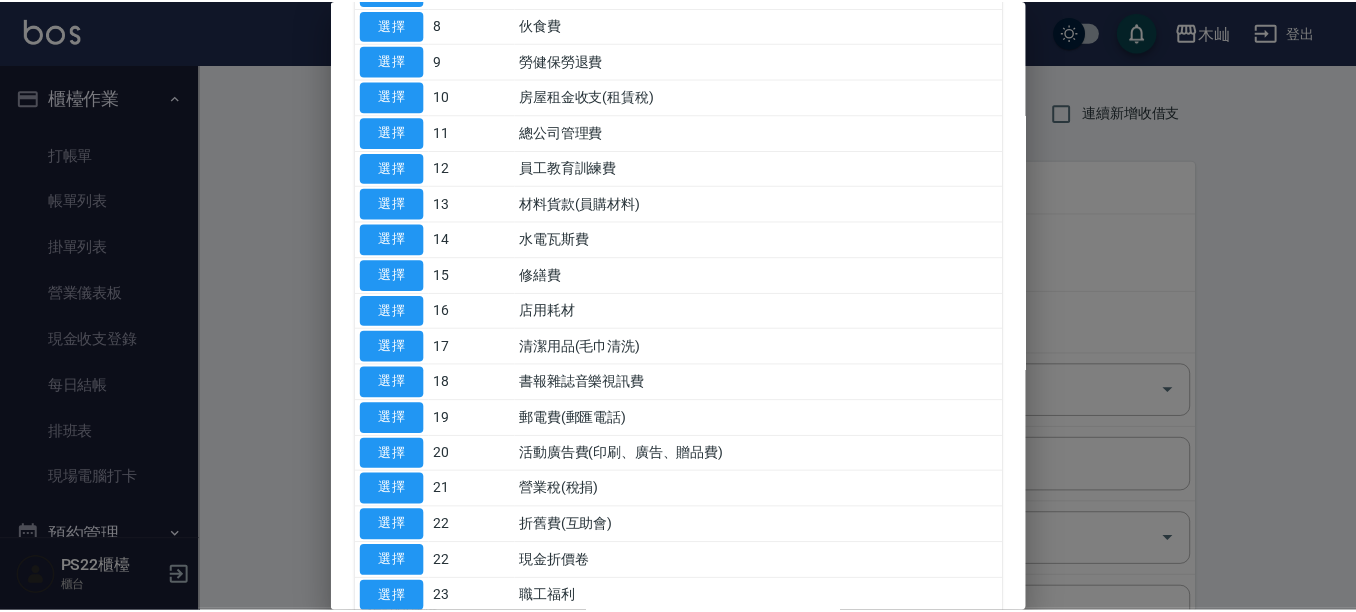 scroll, scrollTop: 400, scrollLeft: 0, axis: vertical 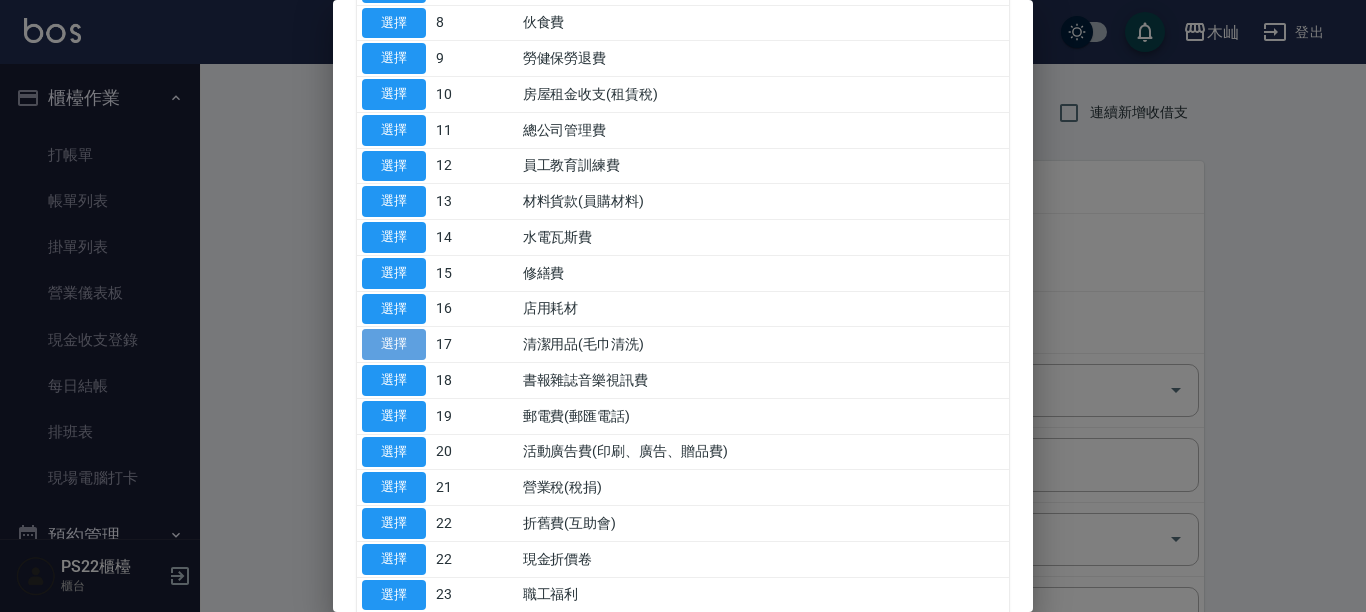 click on "選擇" at bounding box center (394, 344) 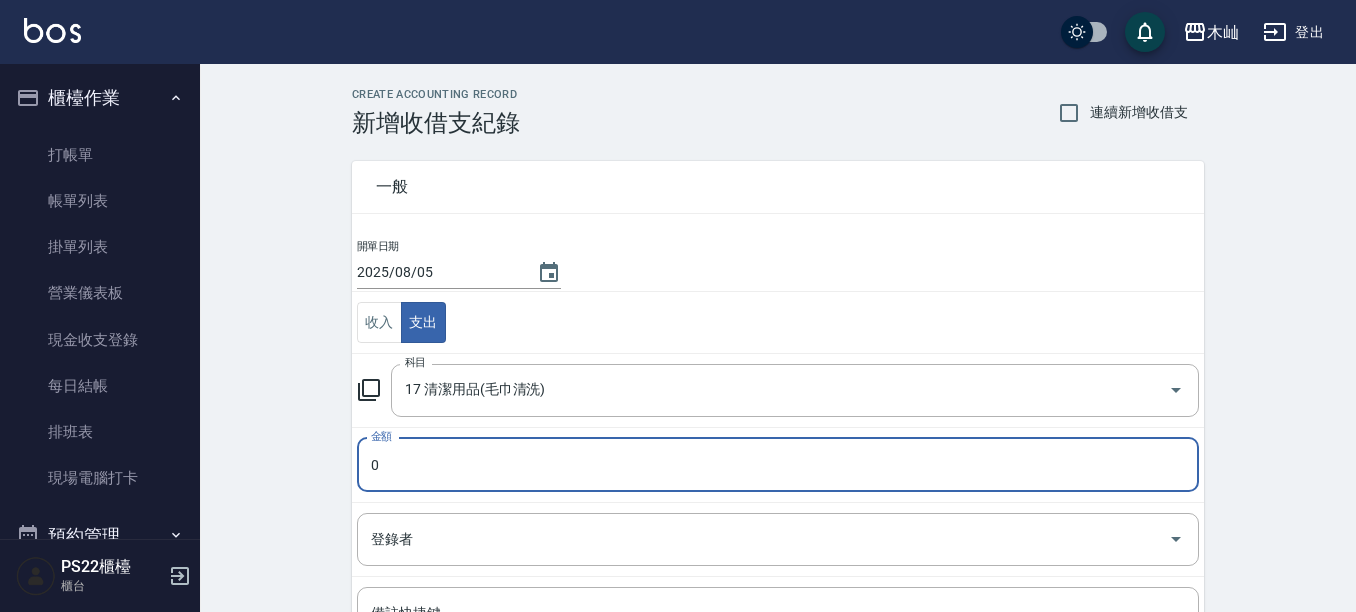 click on "0" at bounding box center (778, 465) 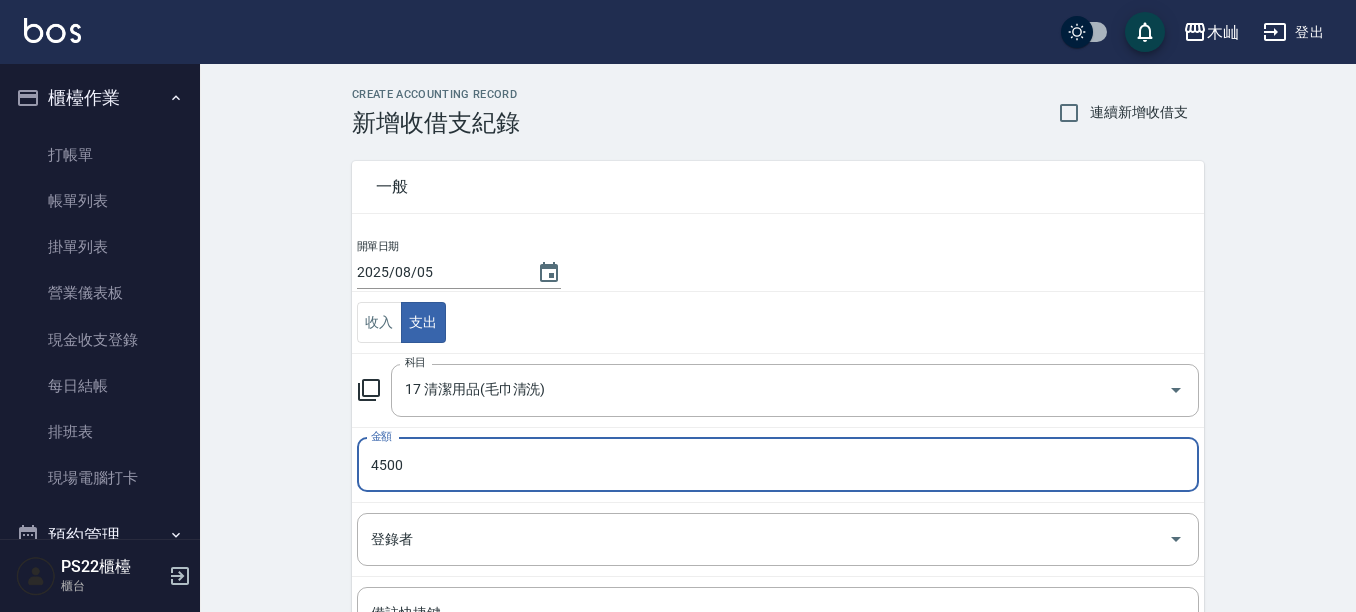 type on "4500" 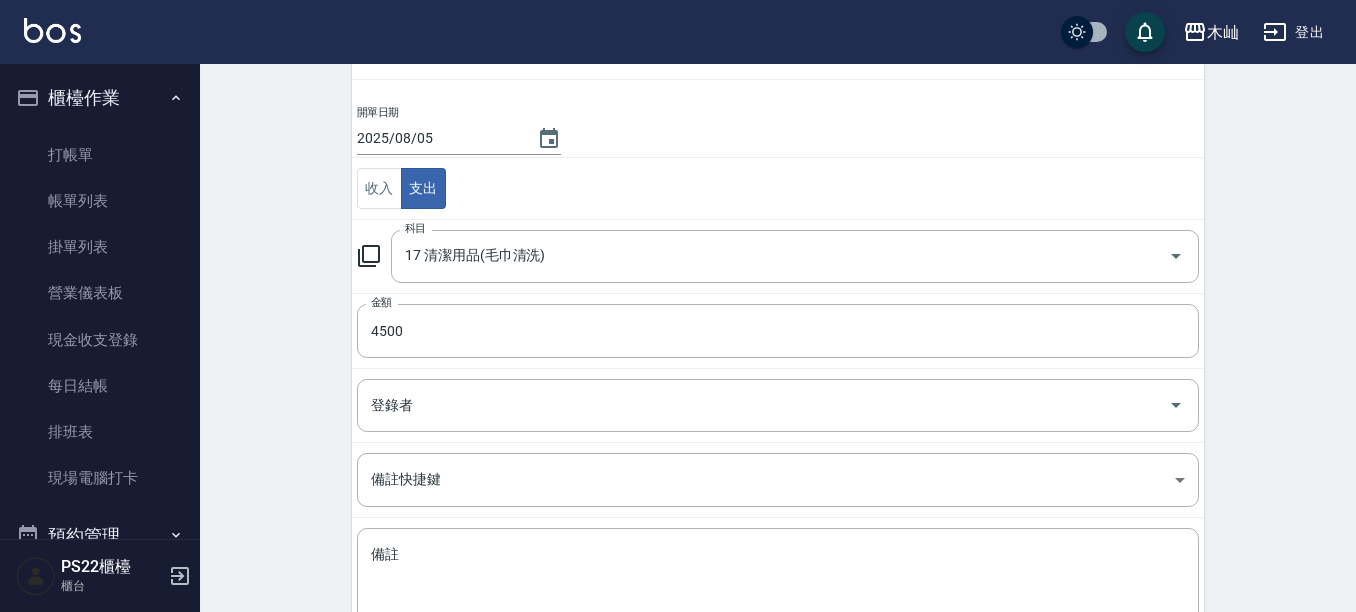 scroll, scrollTop: 271, scrollLeft: 0, axis: vertical 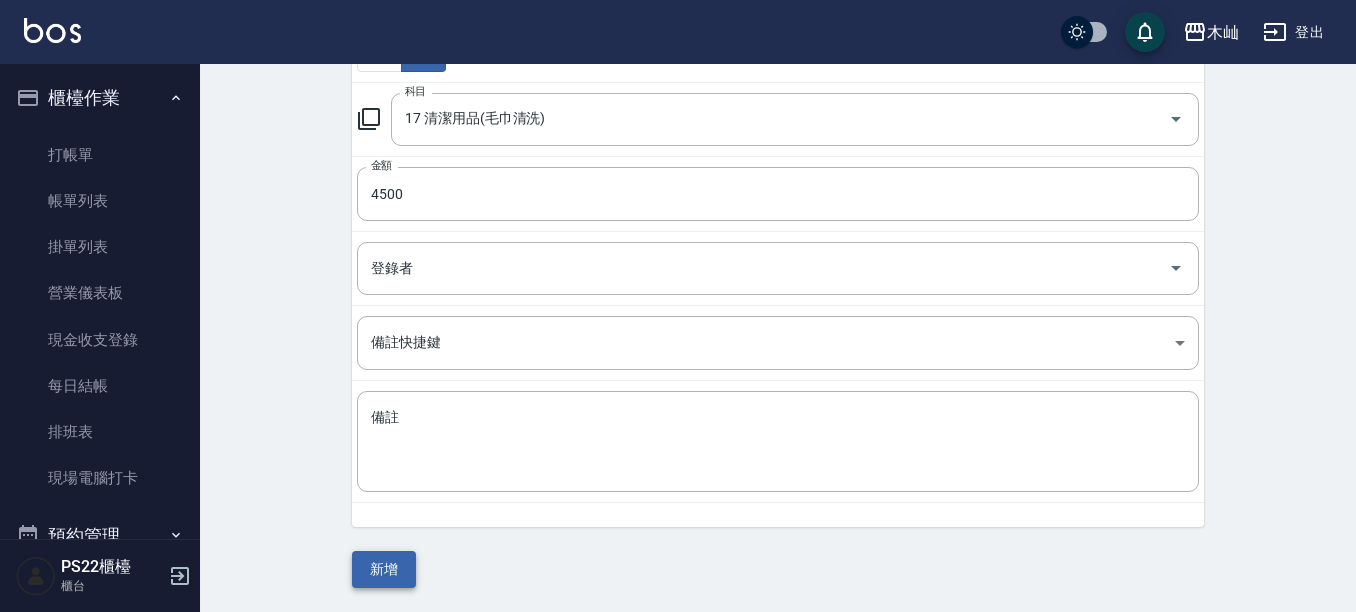 click on "新增" at bounding box center [384, 569] 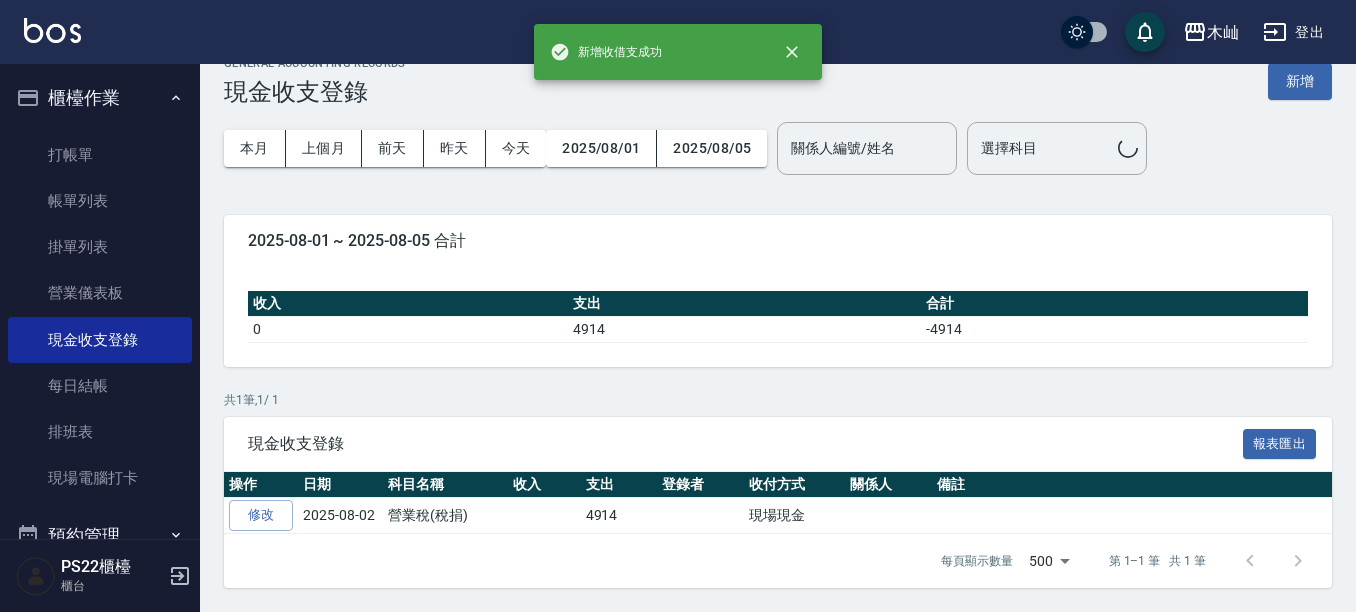 scroll, scrollTop: 0, scrollLeft: 0, axis: both 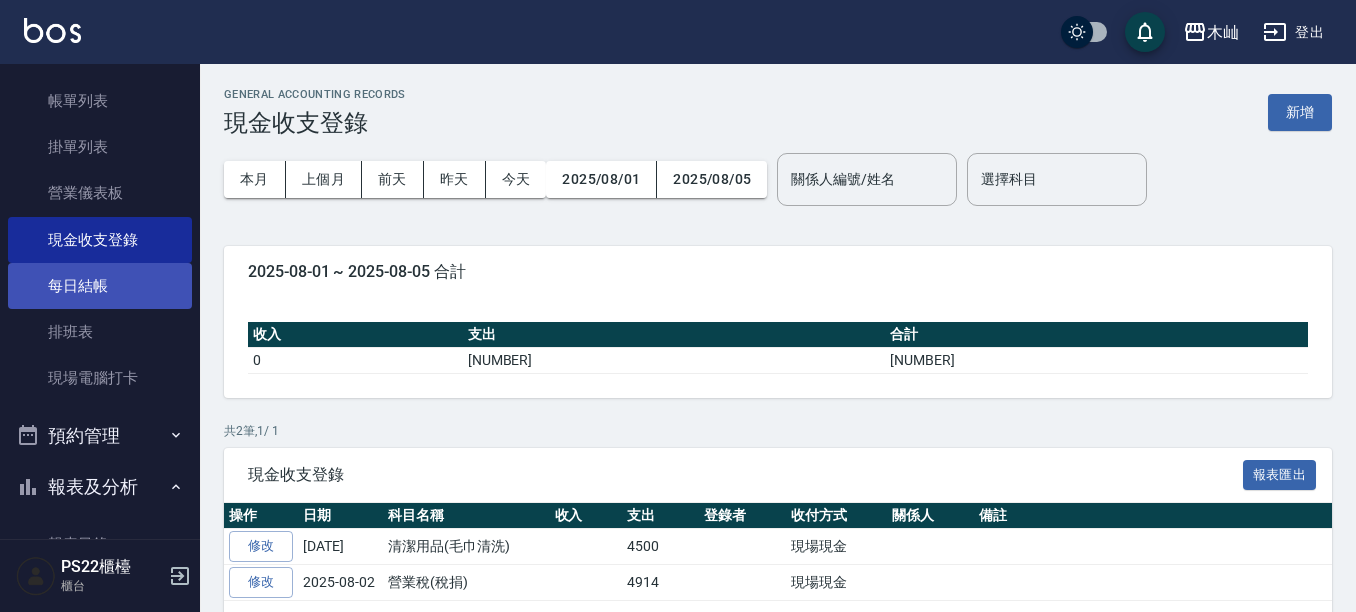 click on "每日結帳" at bounding box center (100, 286) 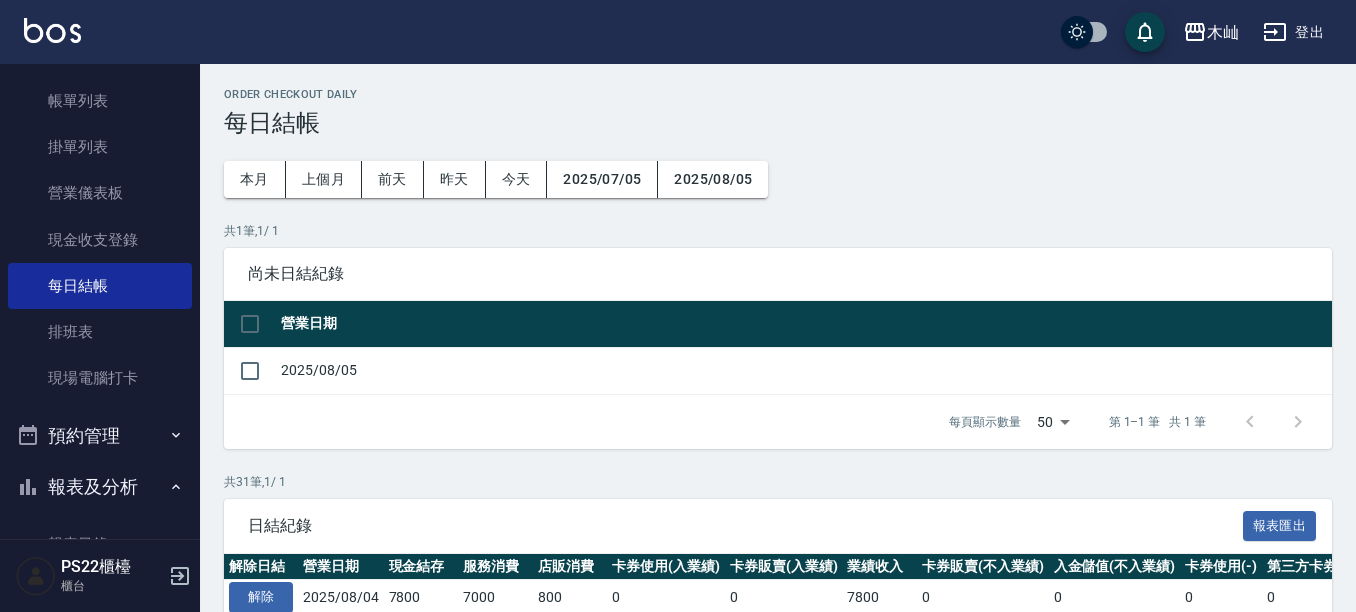 click at bounding box center (250, 324) 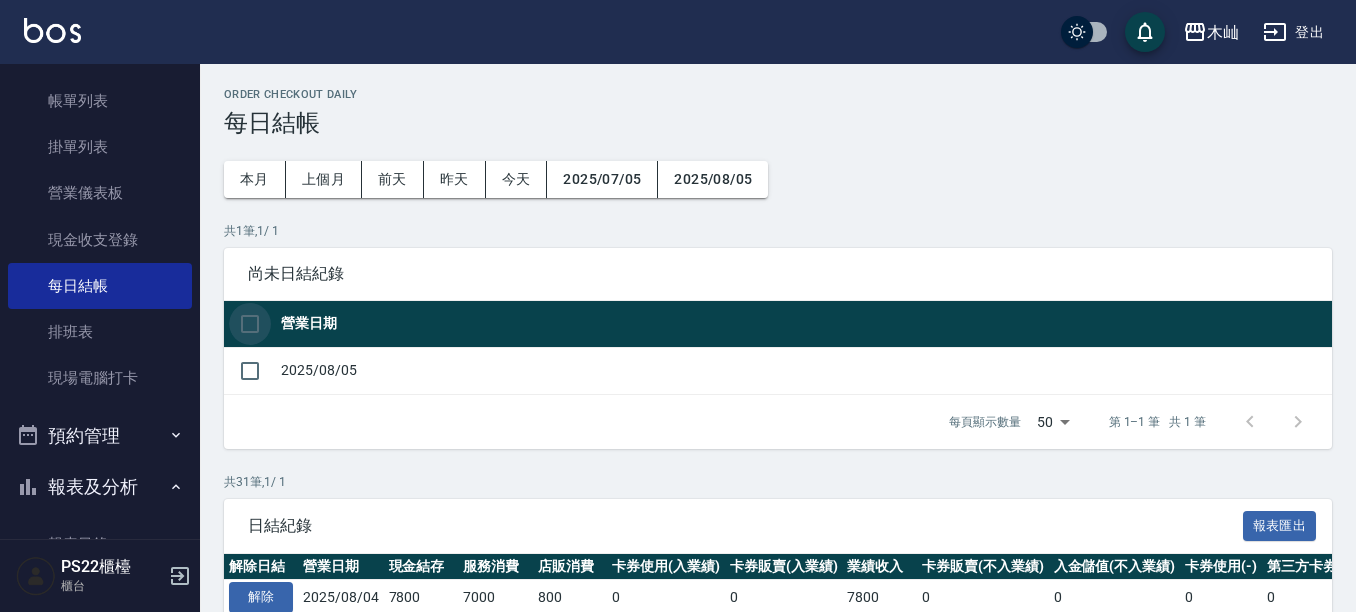 click at bounding box center (250, 324) 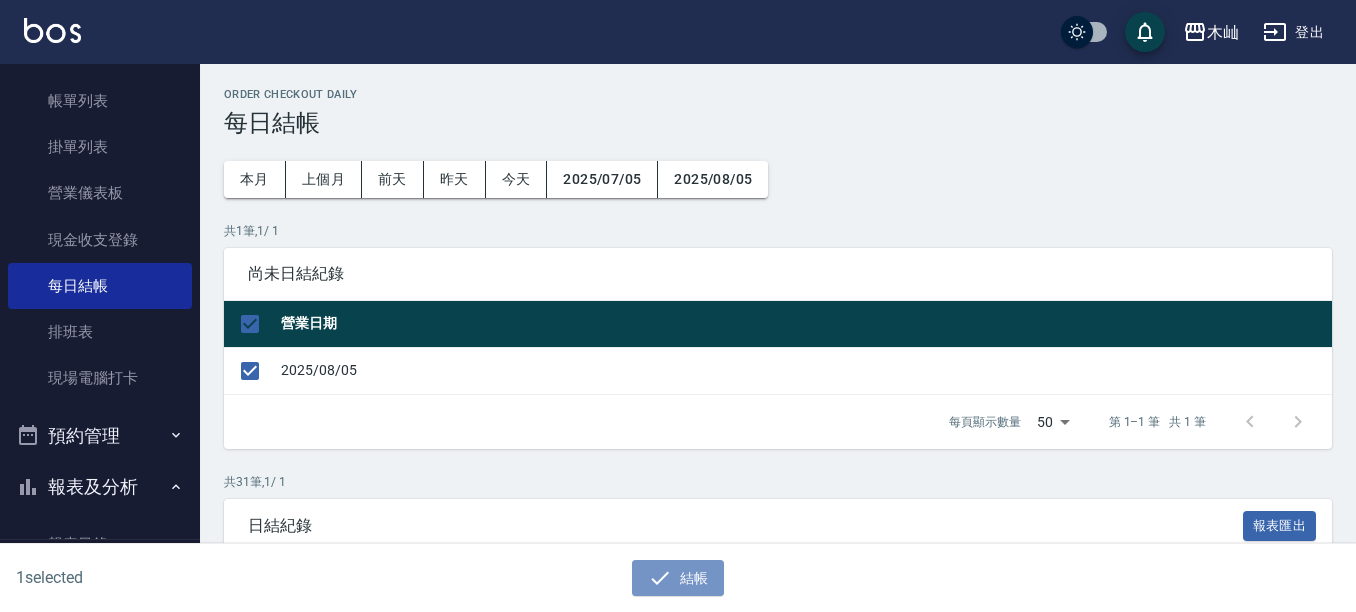 drag, startPoint x: 692, startPoint y: 582, endPoint x: 749, endPoint y: 493, distance: 105.68822 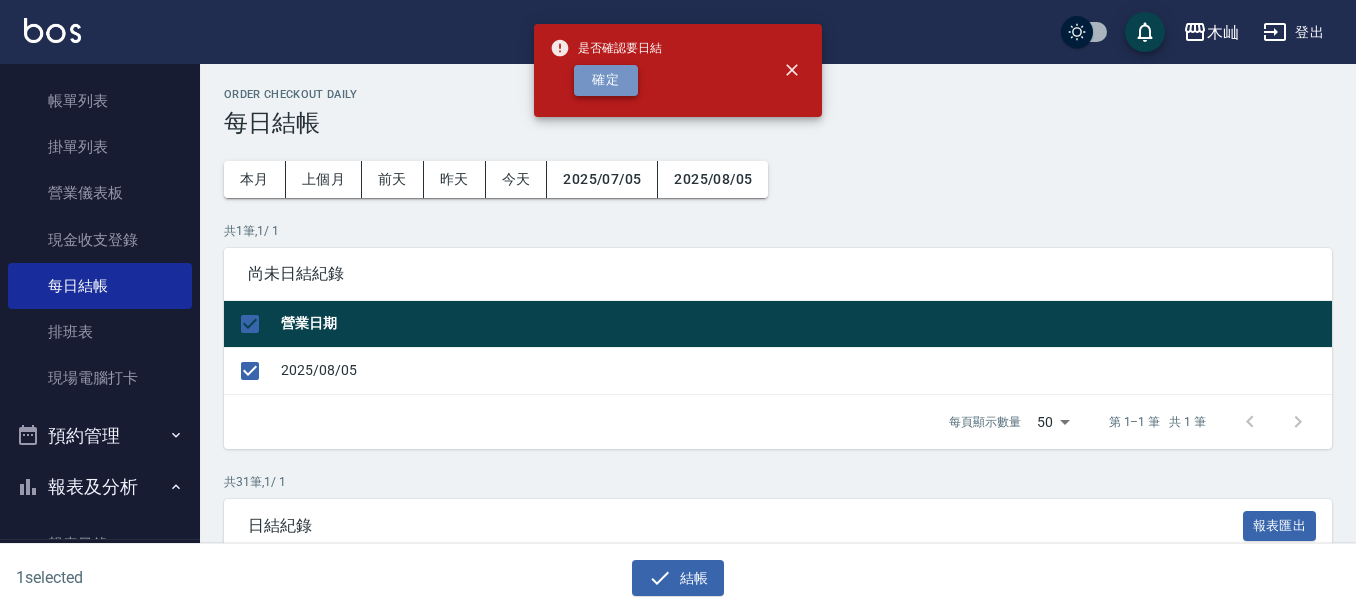 click on "確定" at bounding box center (606, 80) 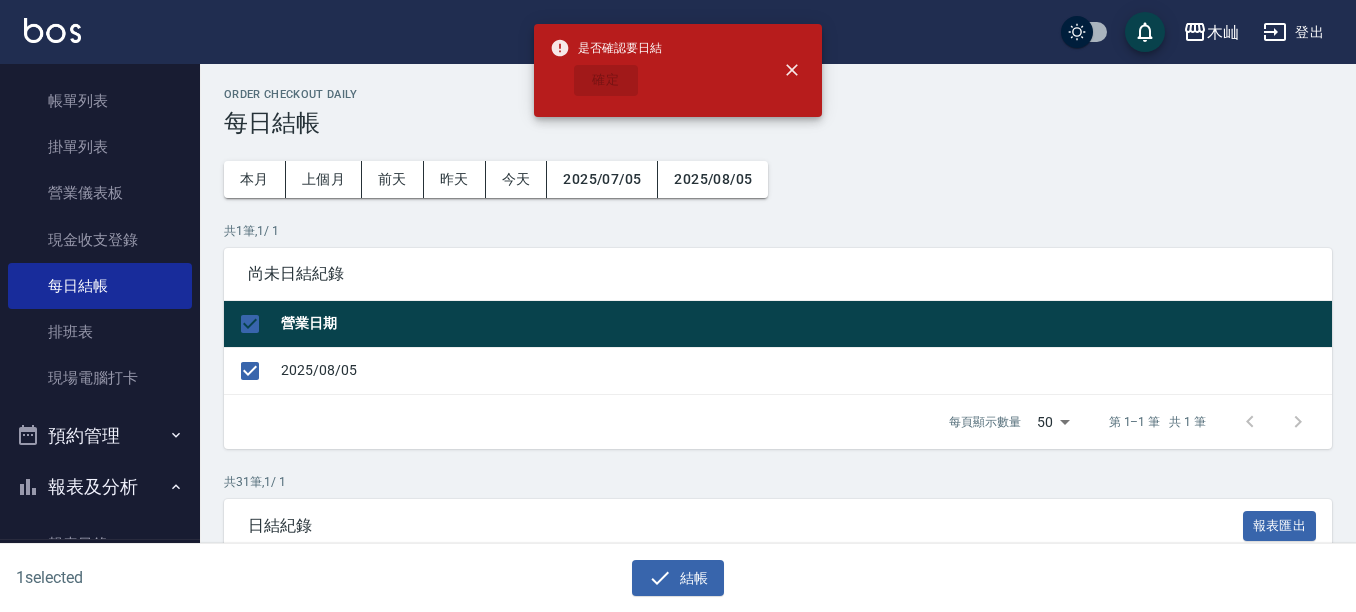 checkbox on "false" 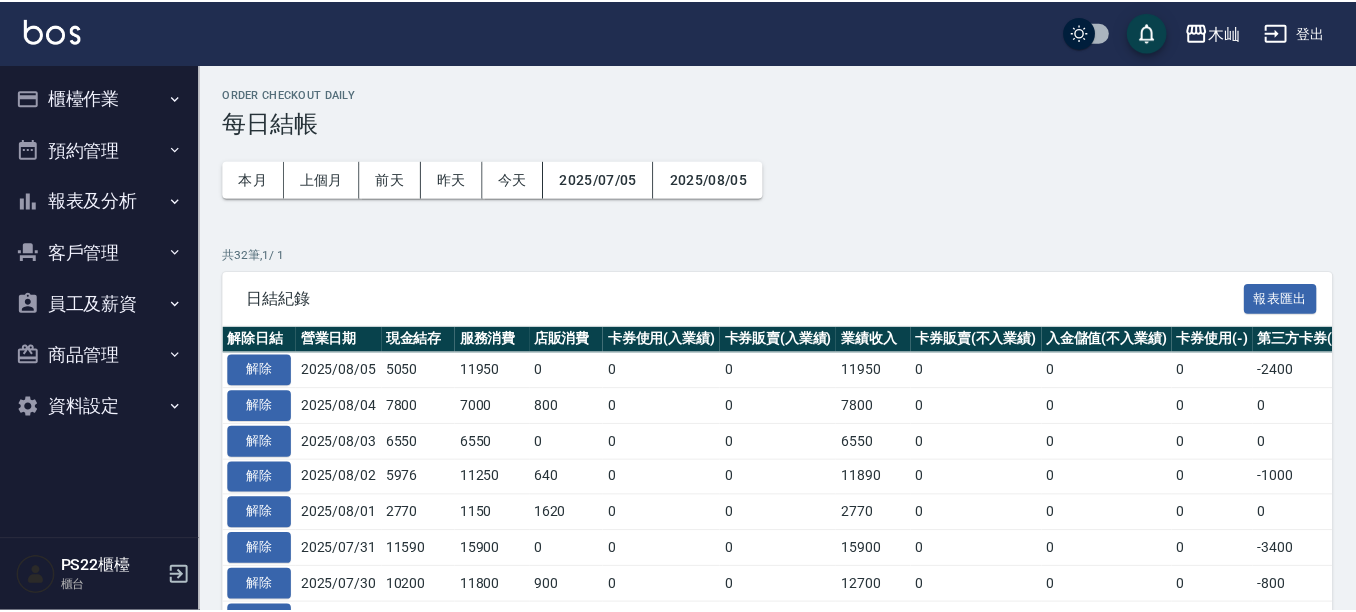 scroll, scrollTop: 0, scrollLeft: 0, axis: both 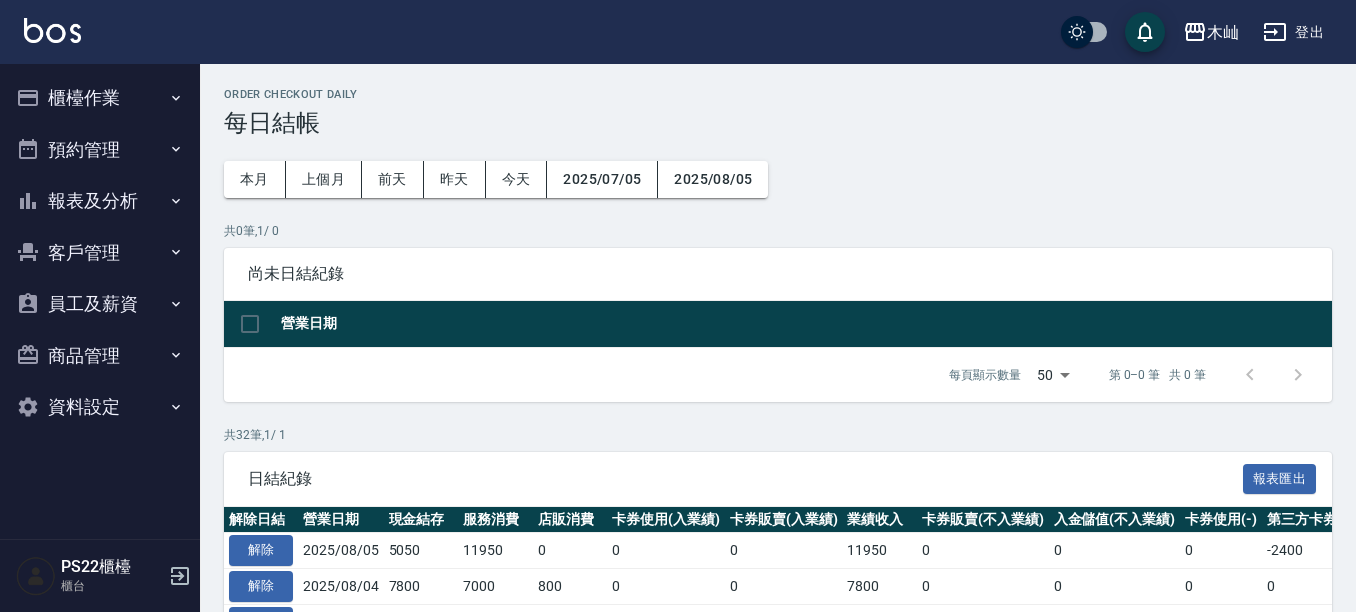 click on "櫃檯作業" at bounding box center [100, 98] 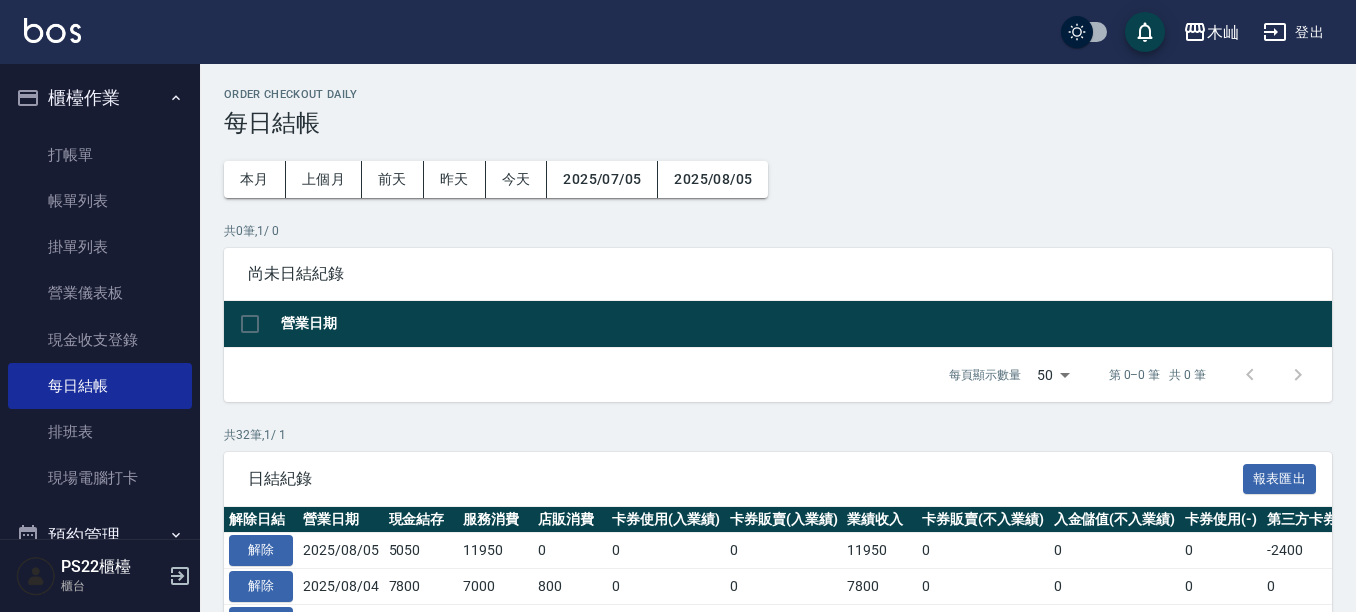 click on "櫃檯作業" at bounding box center (100, 98) 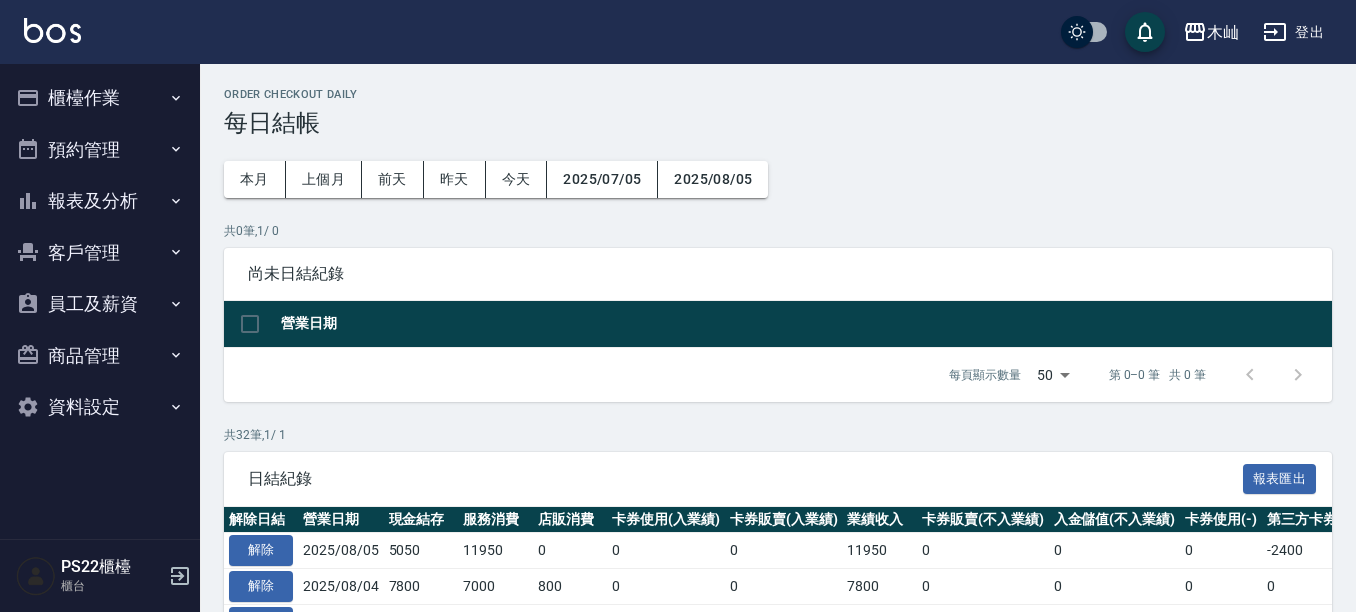 click on "報表及分析" at bounding box center (100, 201) 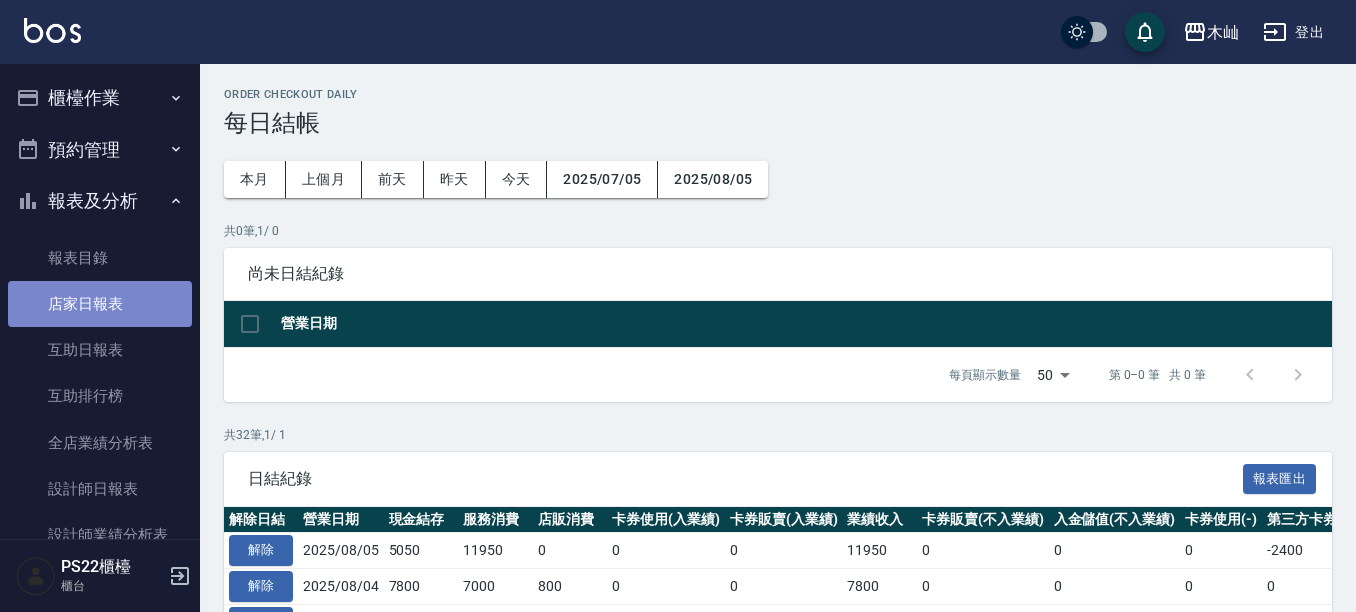 click on "店家日報表" at bounding box center (100, 304) 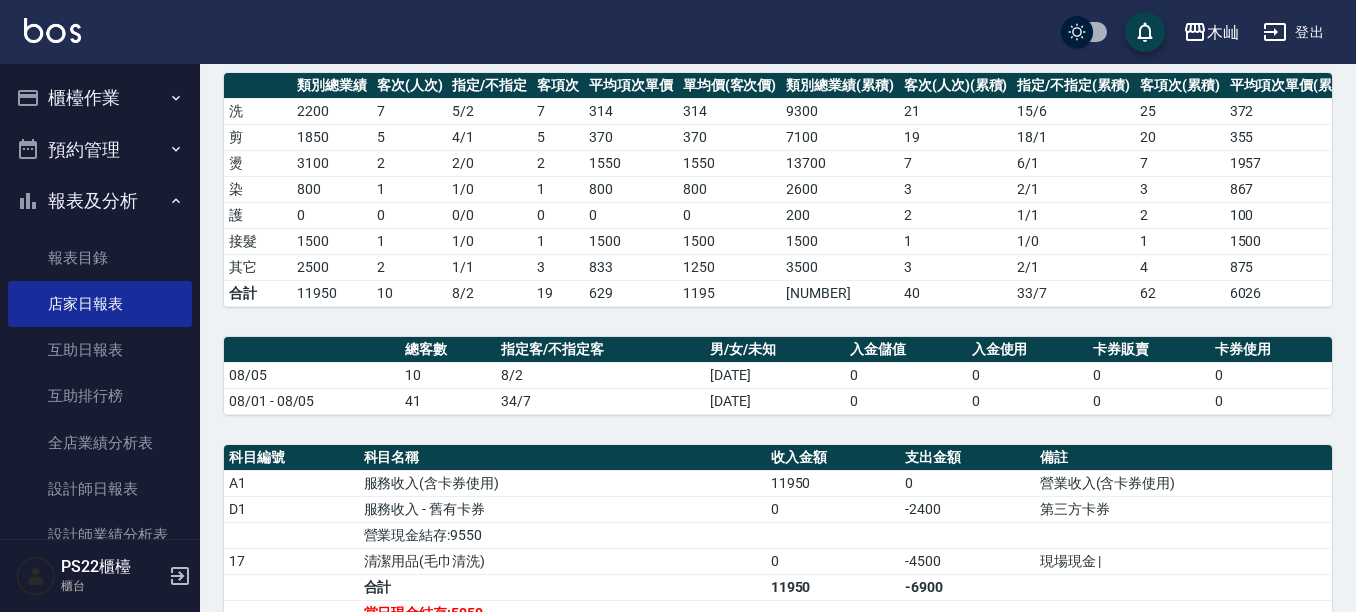 scroll, scrollTop: 300, scrollLeft: 0, axis: vertical 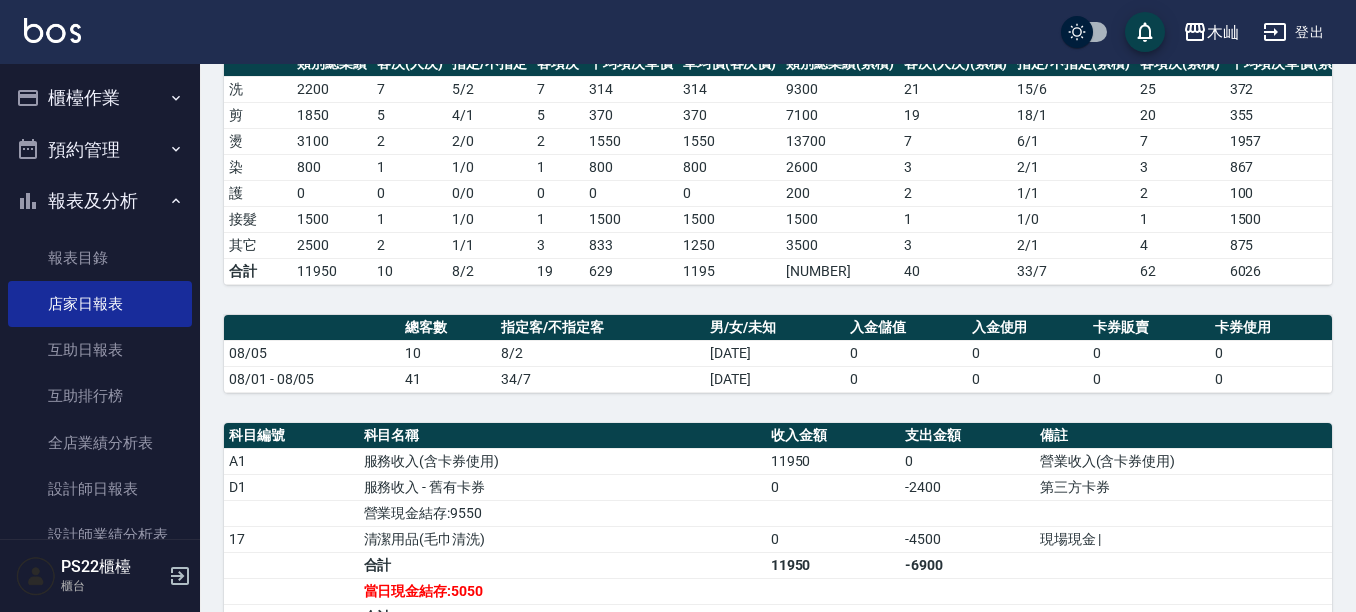 click on "櫃檯作業" at bounding box center (100, 98) 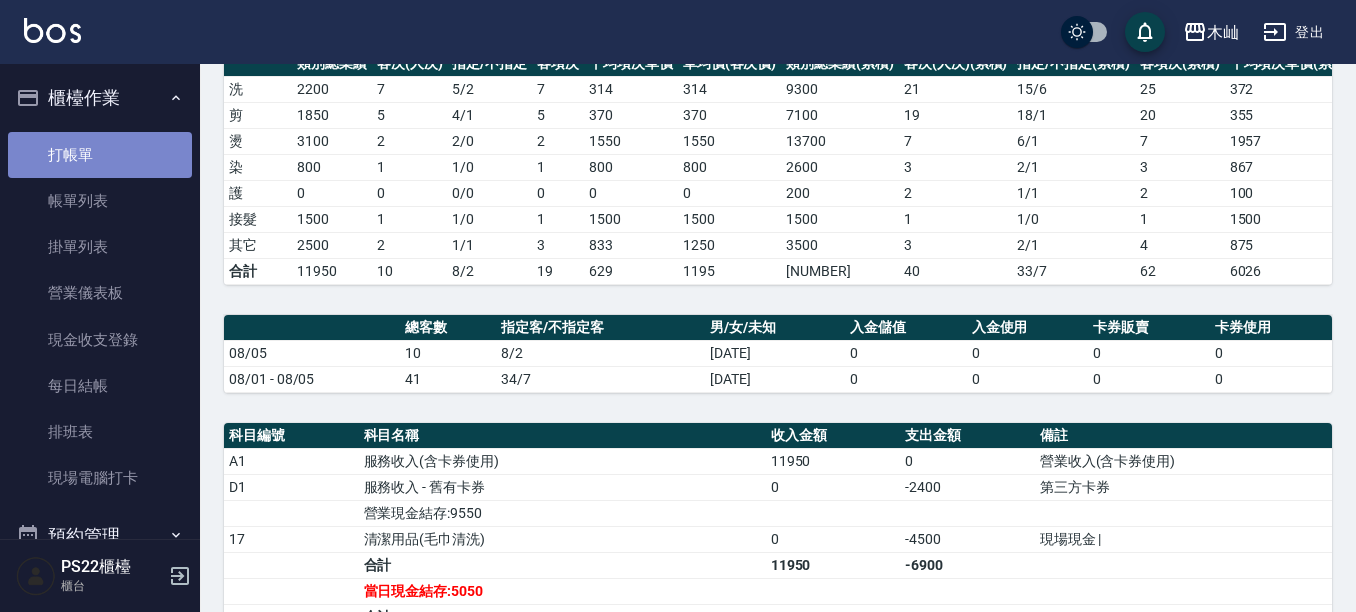 click on "打帳單" at bounding box center (100, 155) 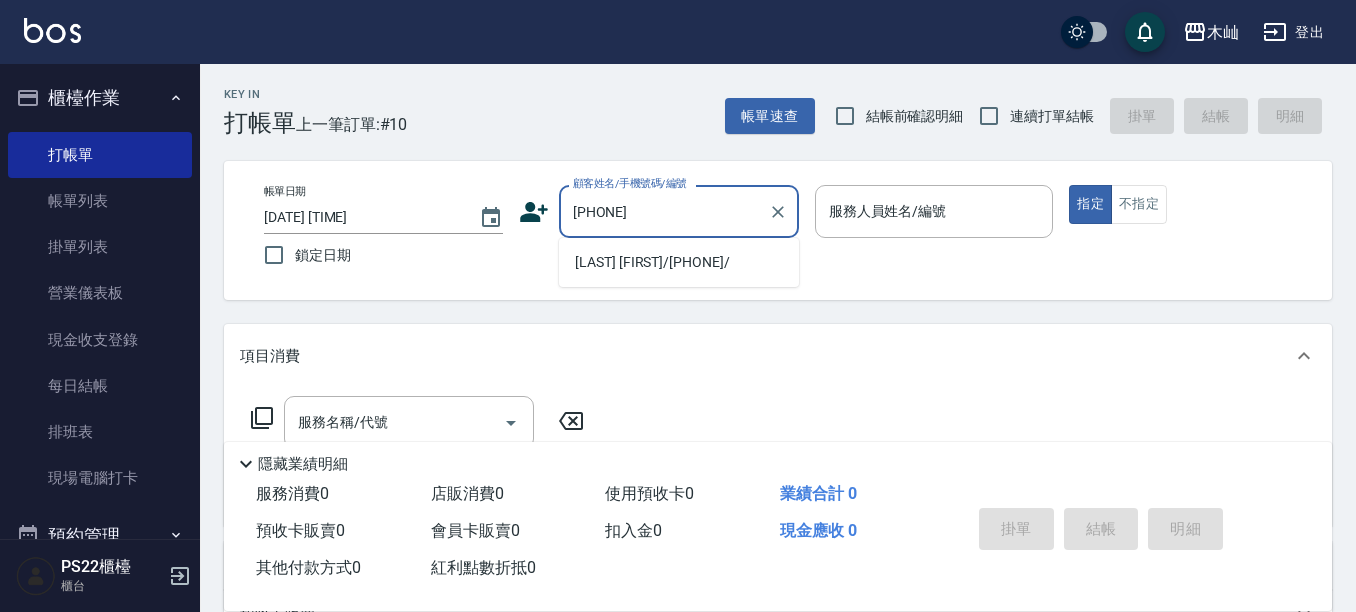 click on "[PHONE]" at bounding box center [664, 211] 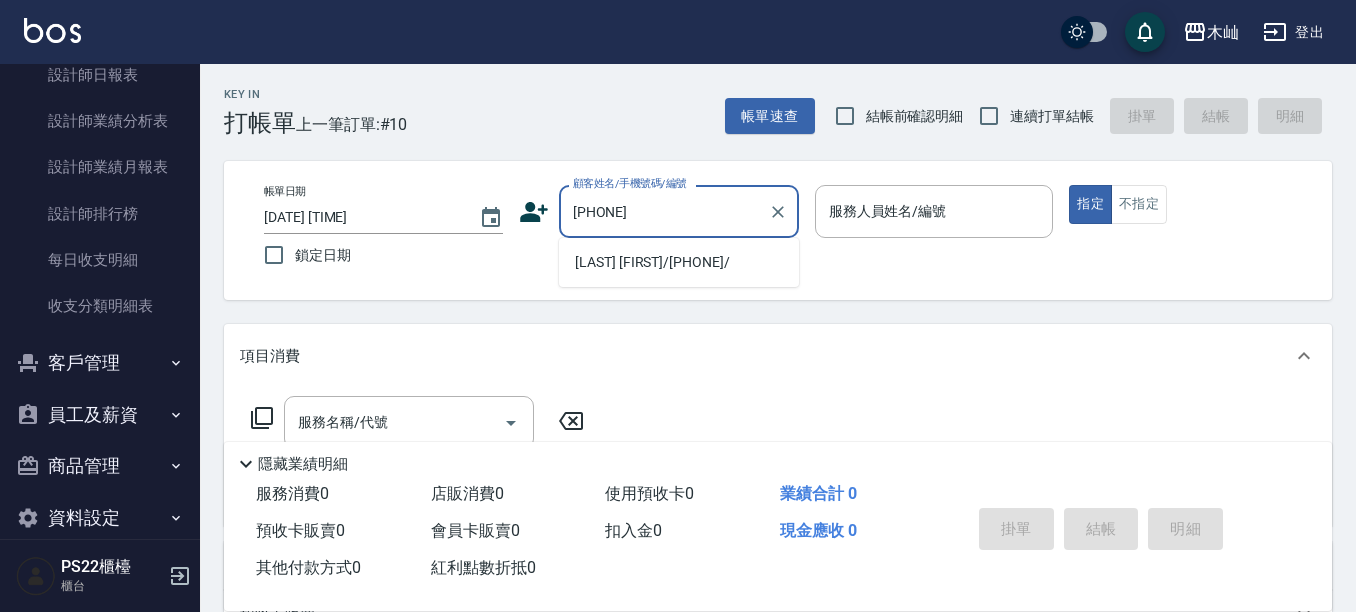 scroll, scrollTop: 828, scrollLeft: 0, axis: vertical 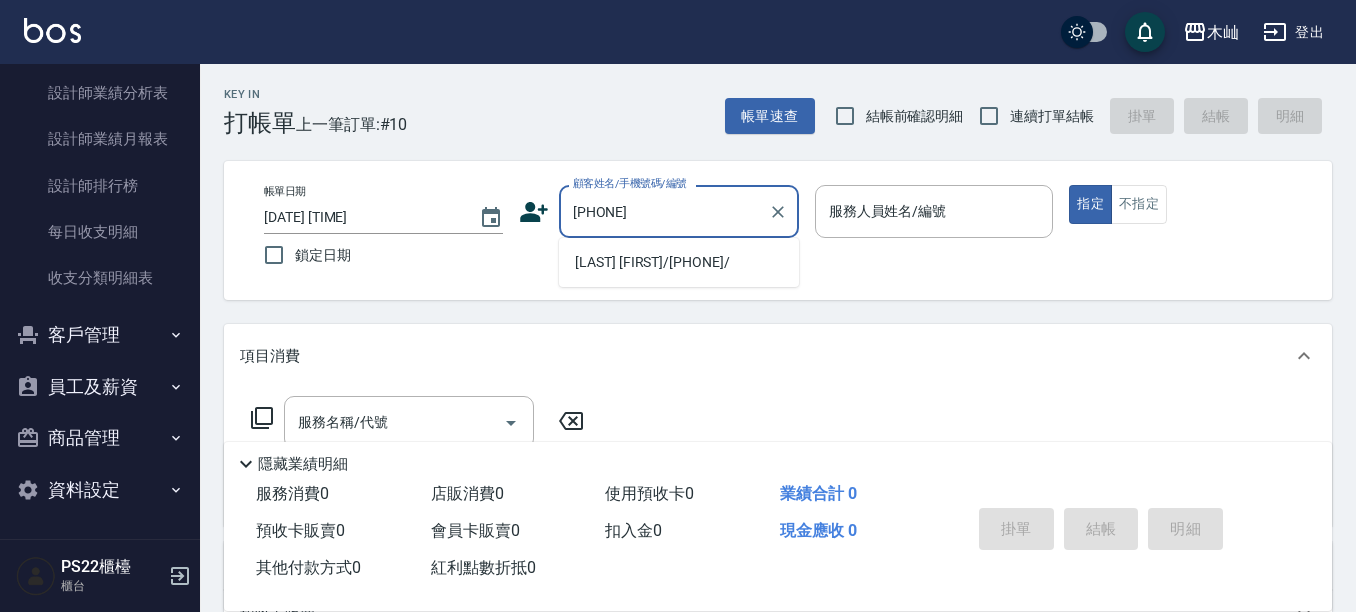 type on "[PHONE]" 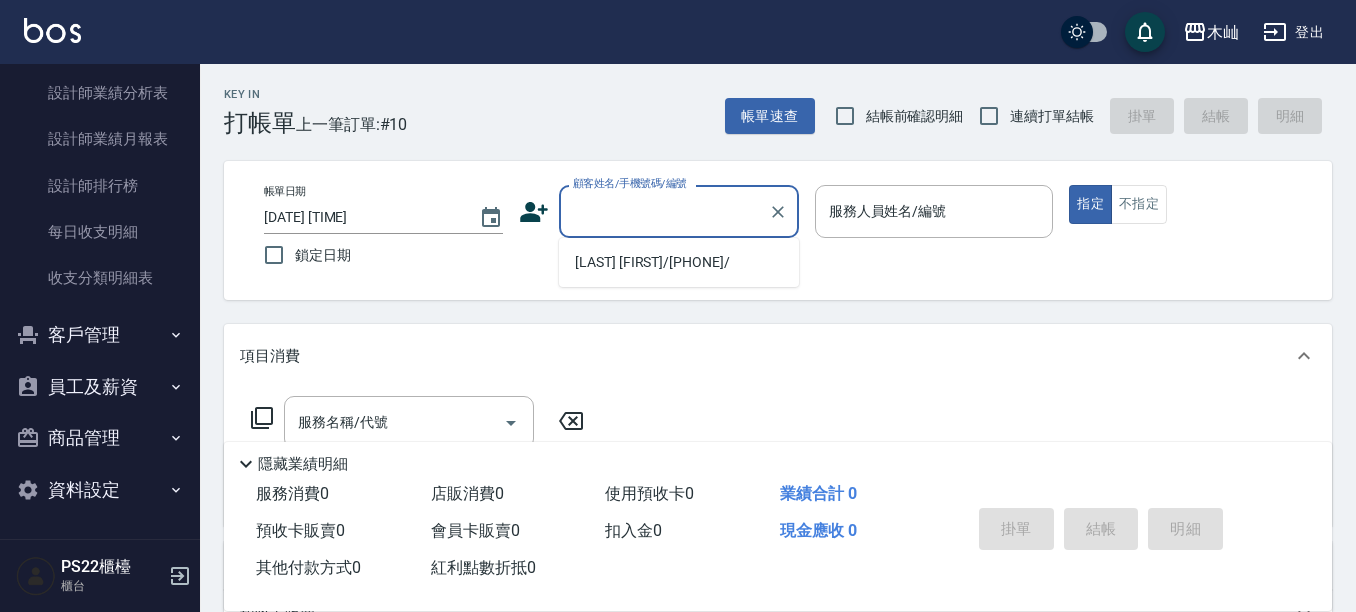 click on "客戶管理" at bounding box center [100, 335] 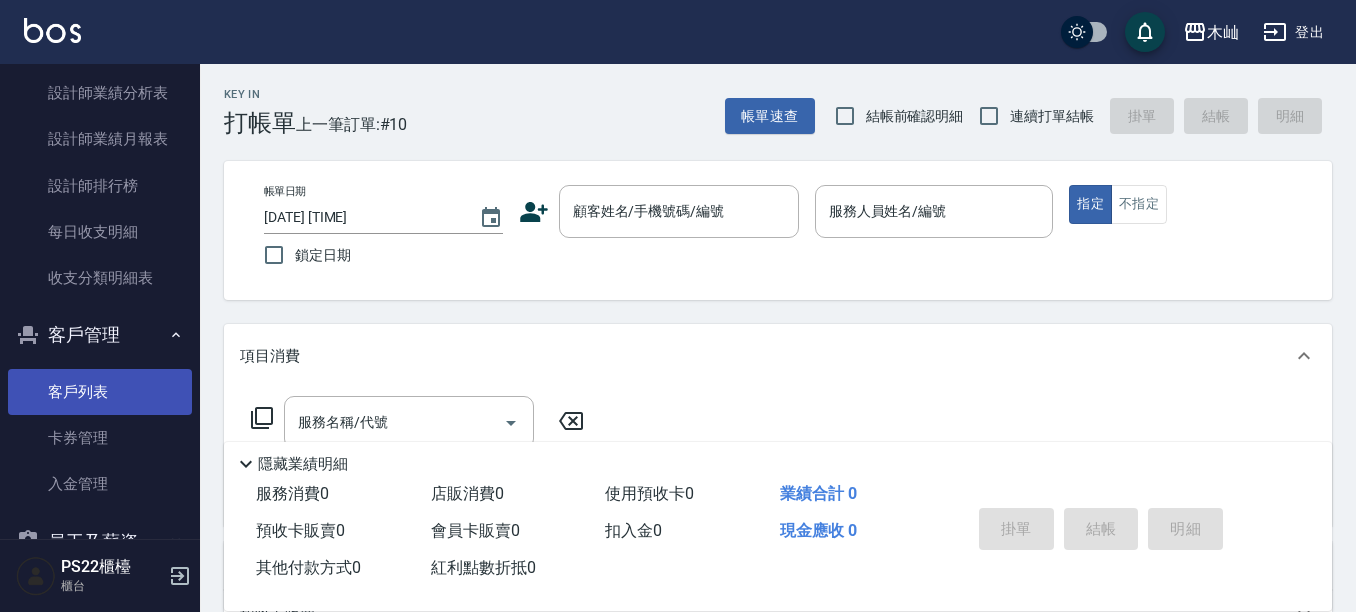 click on "客戶列表" at bounding box center [100, 392] 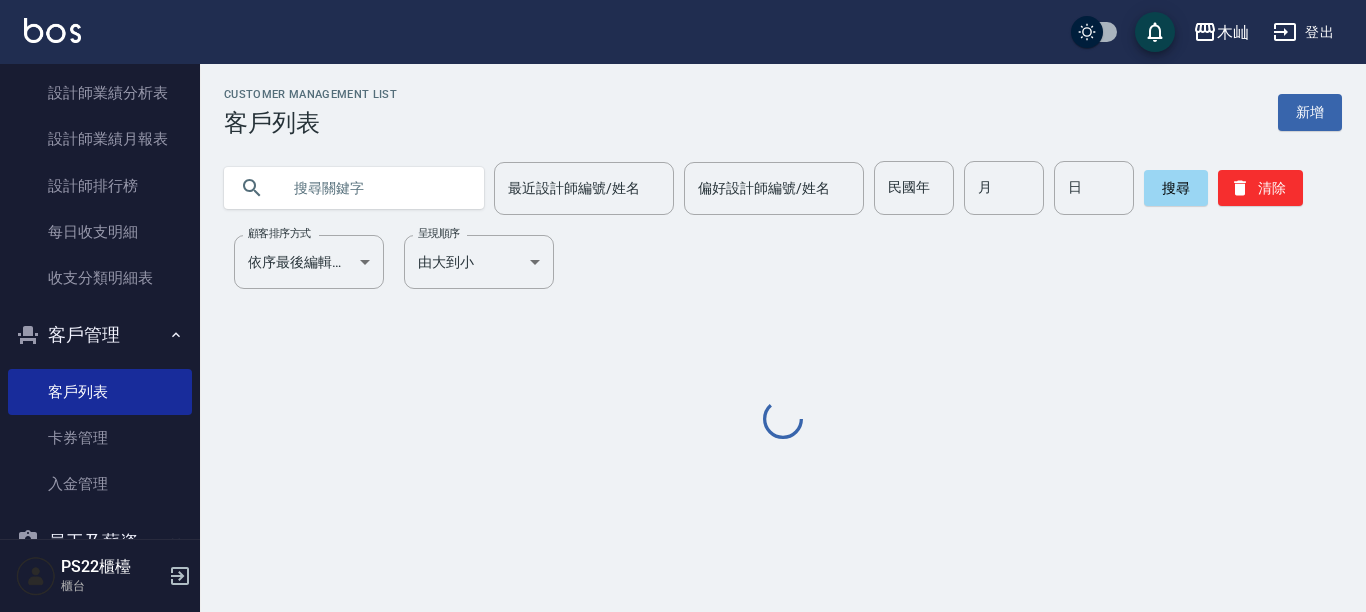 click at bounding box center (374, 188) 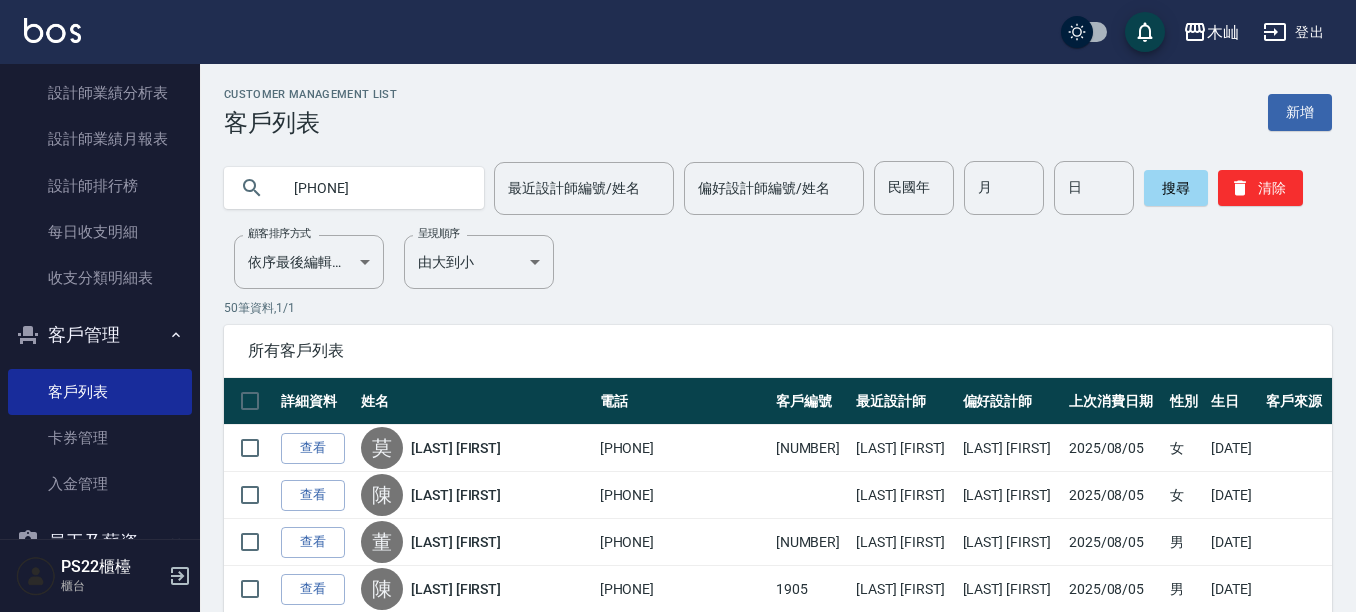 type on "[PHONE]" 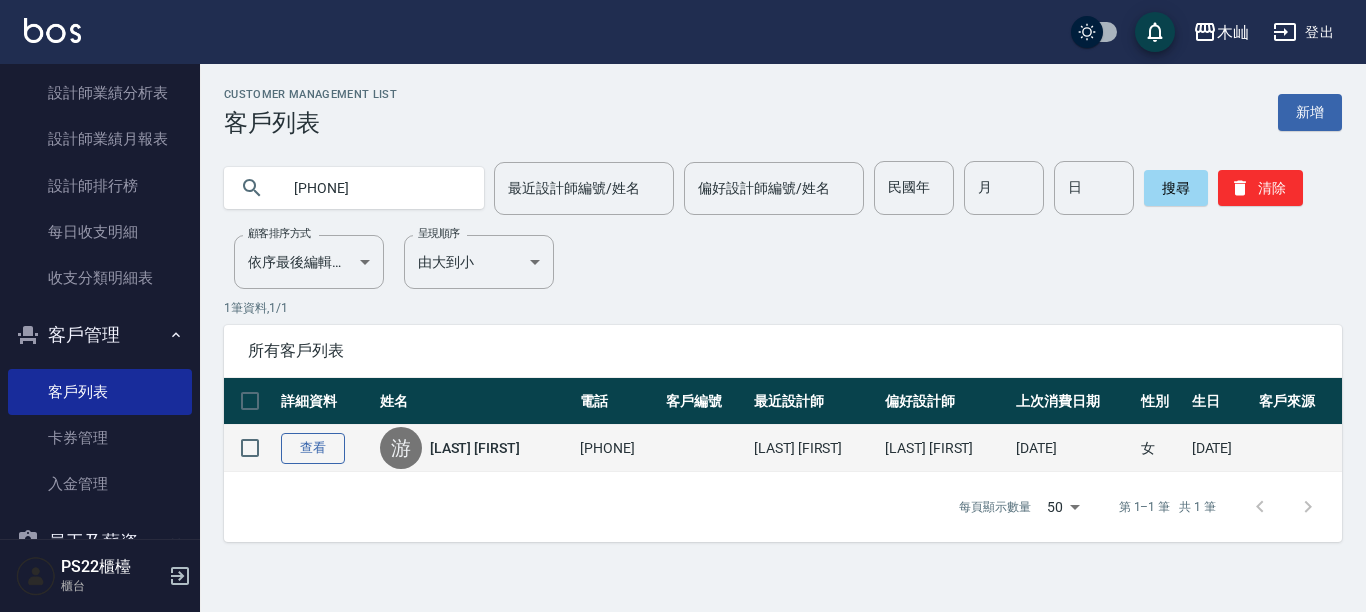 click on "查看" at bounding box center (313, 448) 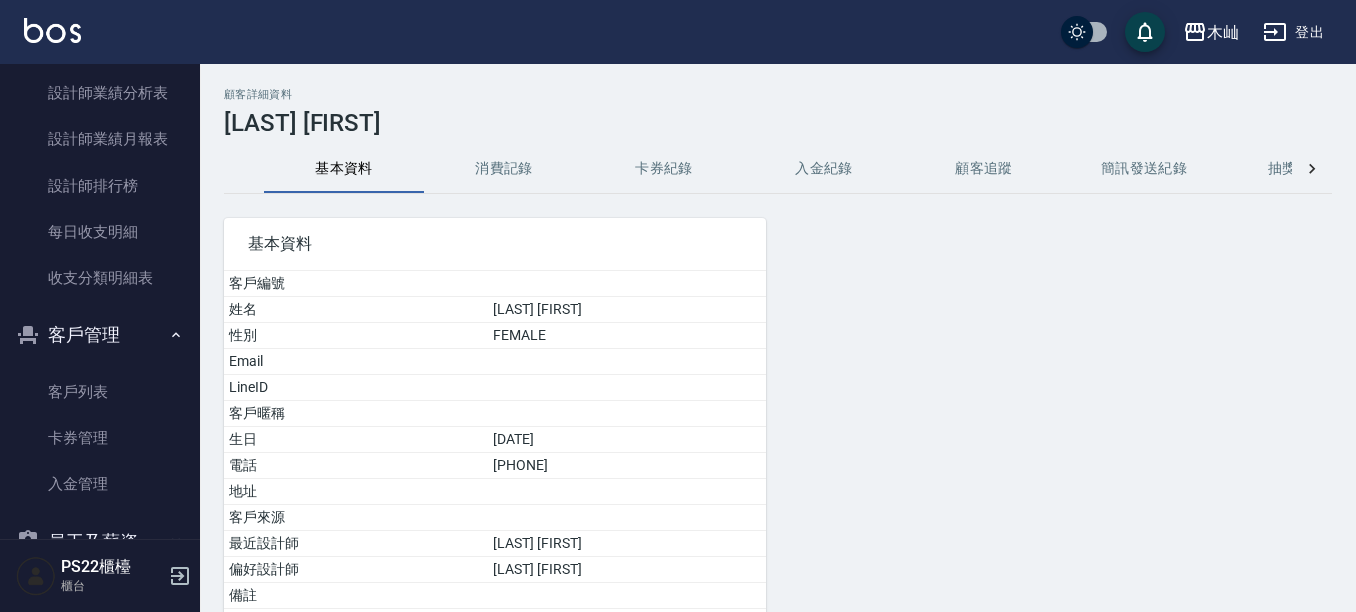 click on "消費記錄" at bounding box center [504, 169] 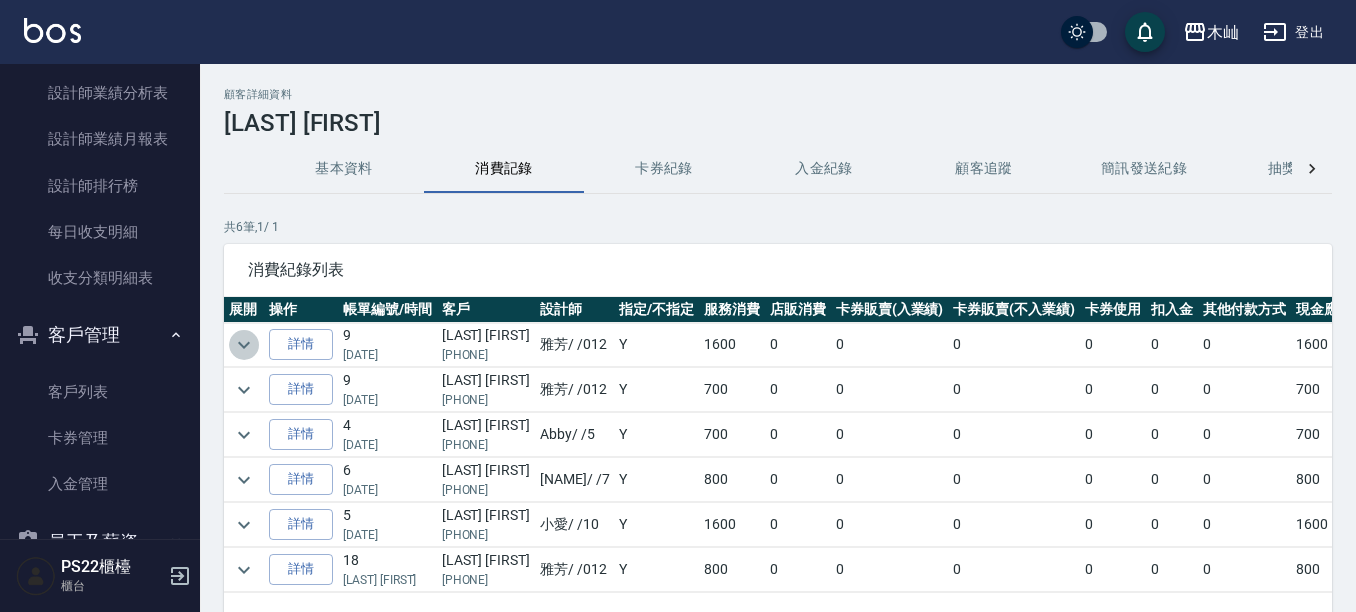 click 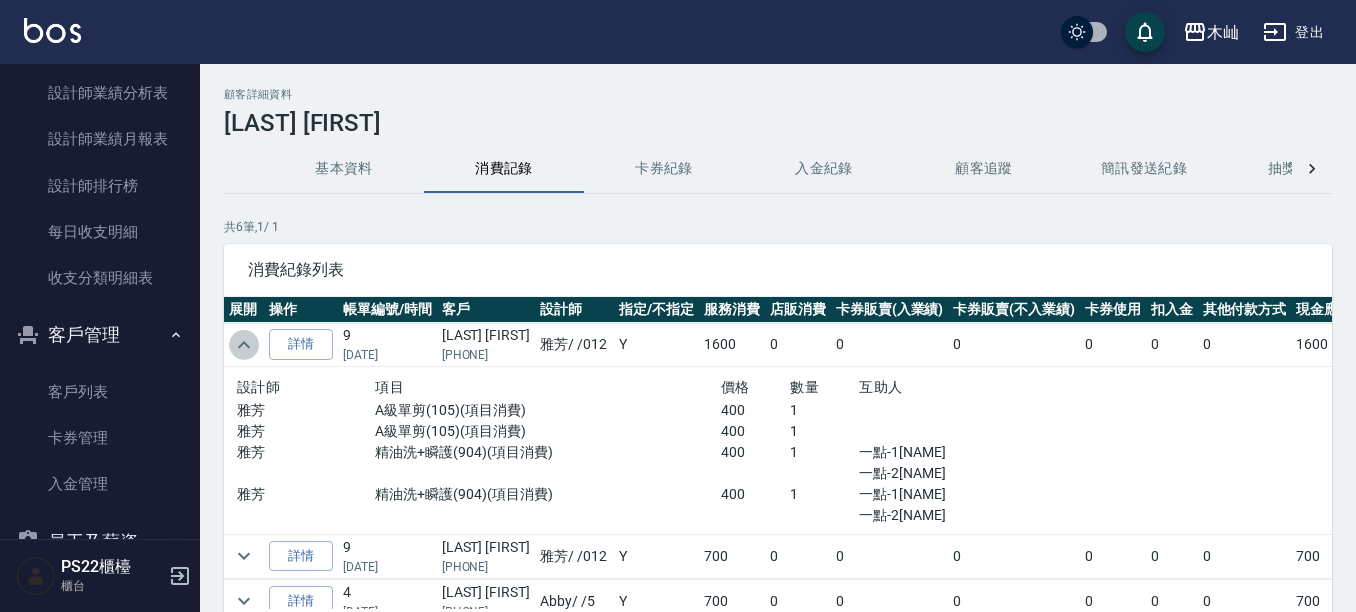 click 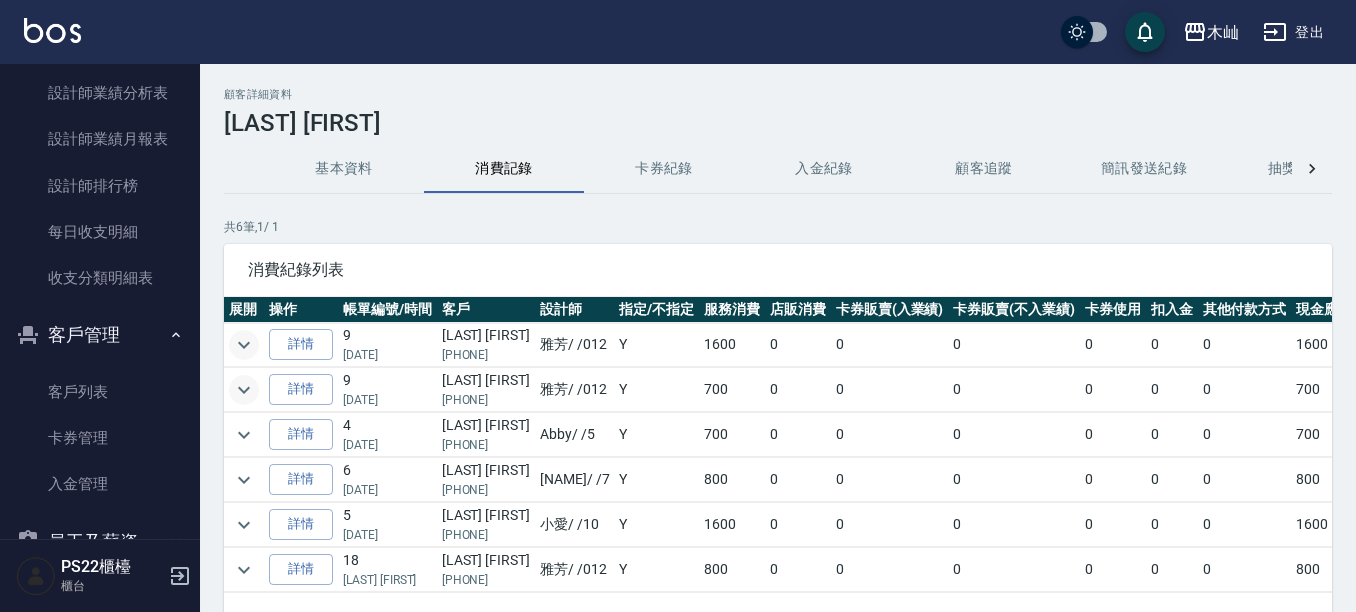 click 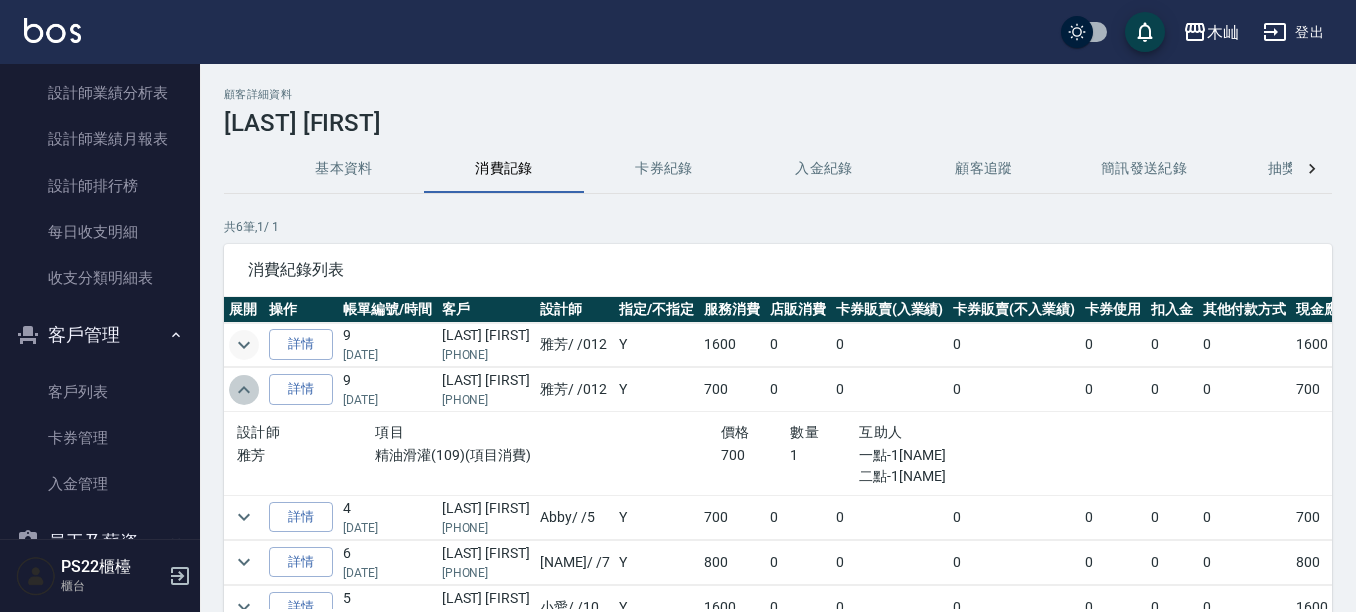 click 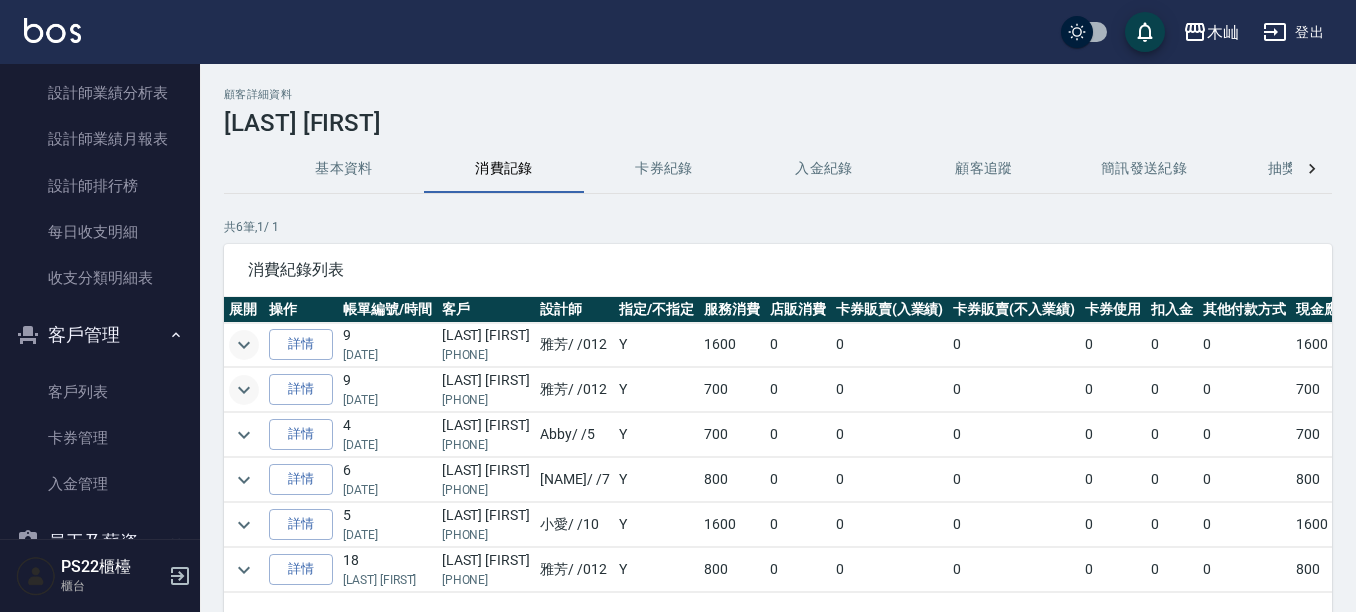 click at bounding box center (244, 345) 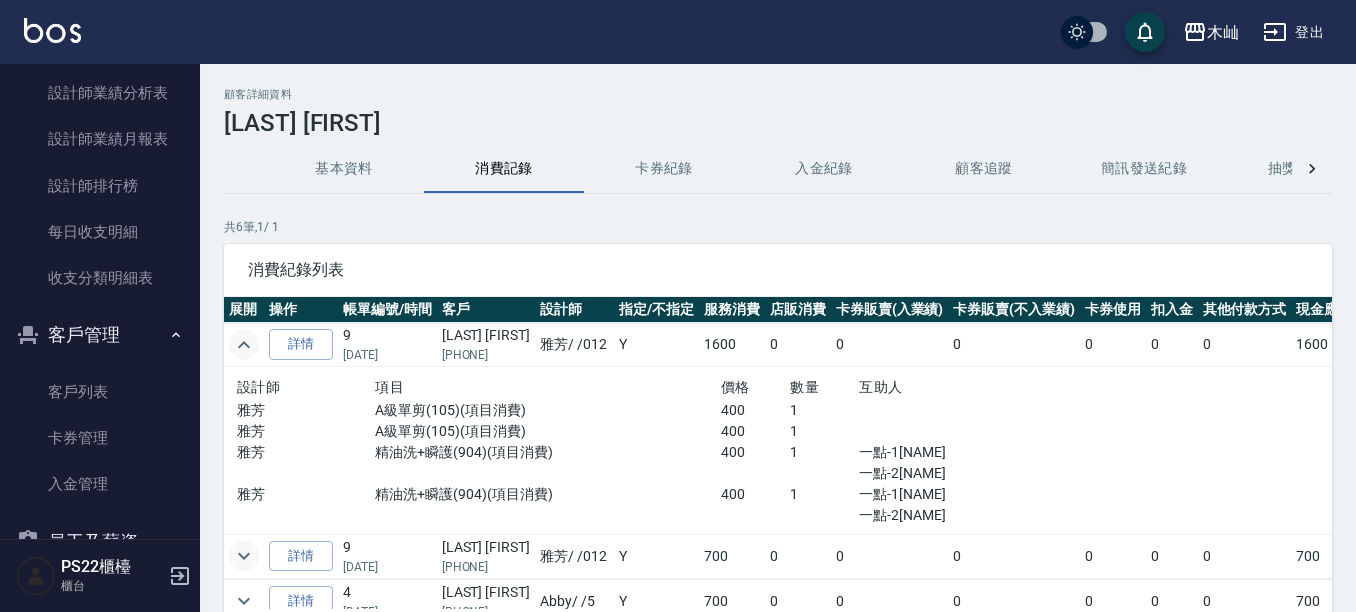 click 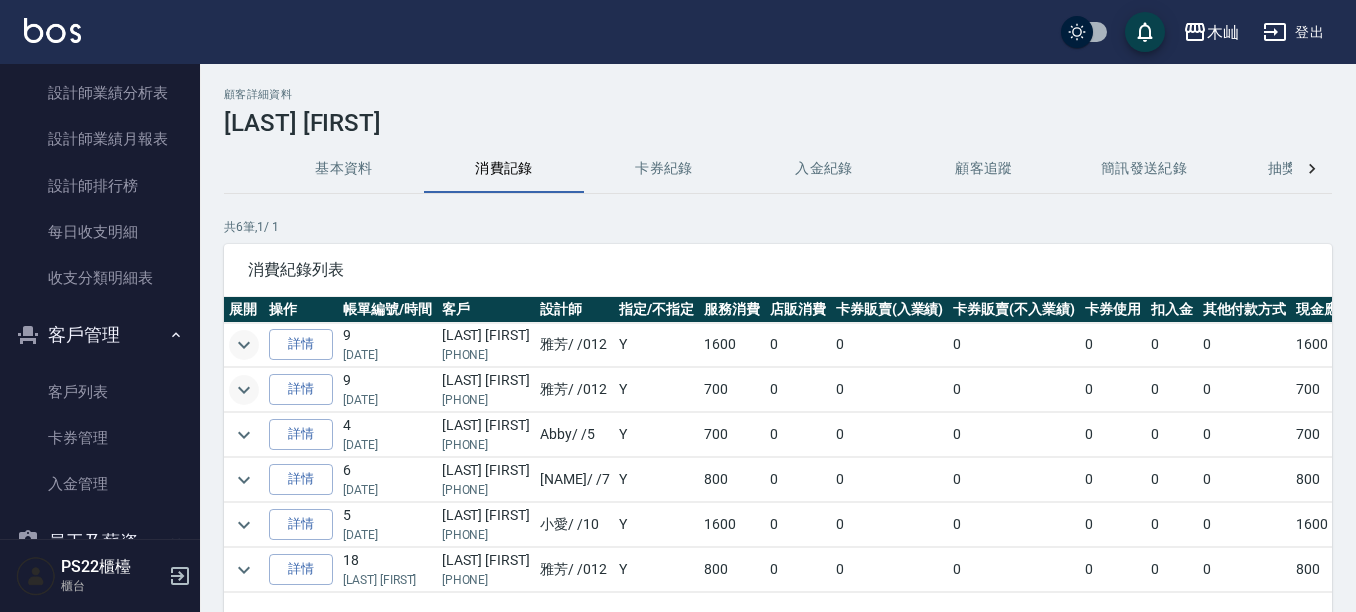 scroll, scrollTop: 1, scrollLeft: 0, axis: vertical 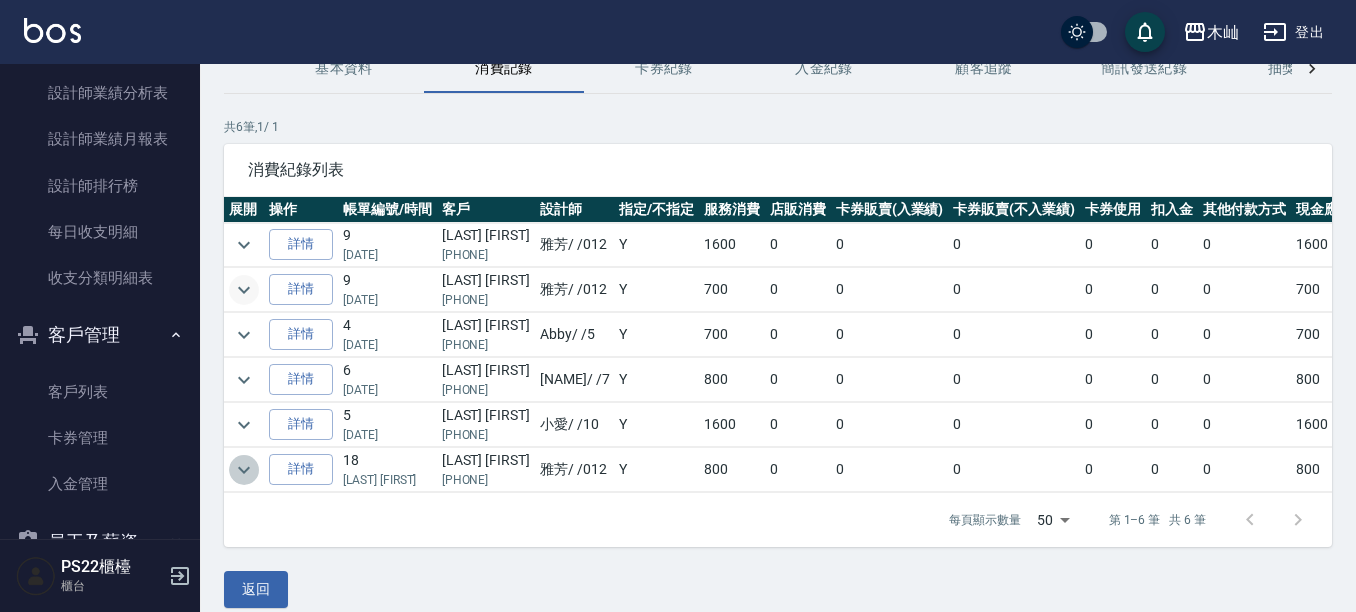 click 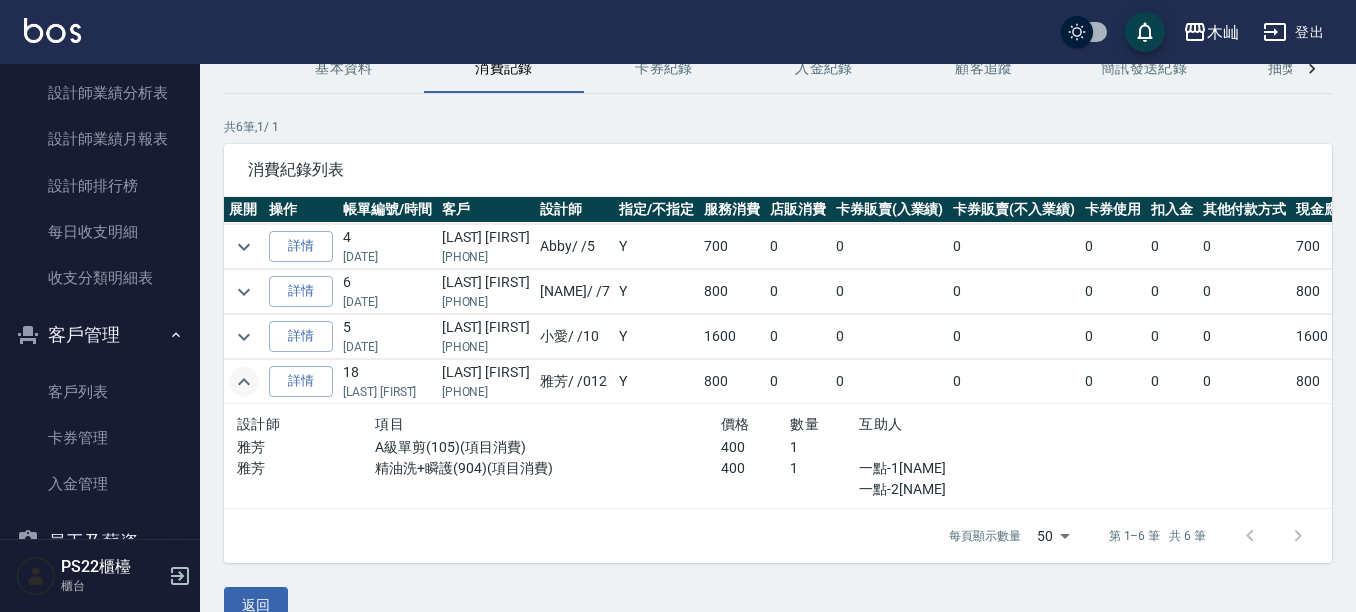 scroll, scrollTop: 105, scrollLeft: 0, axis: vertical 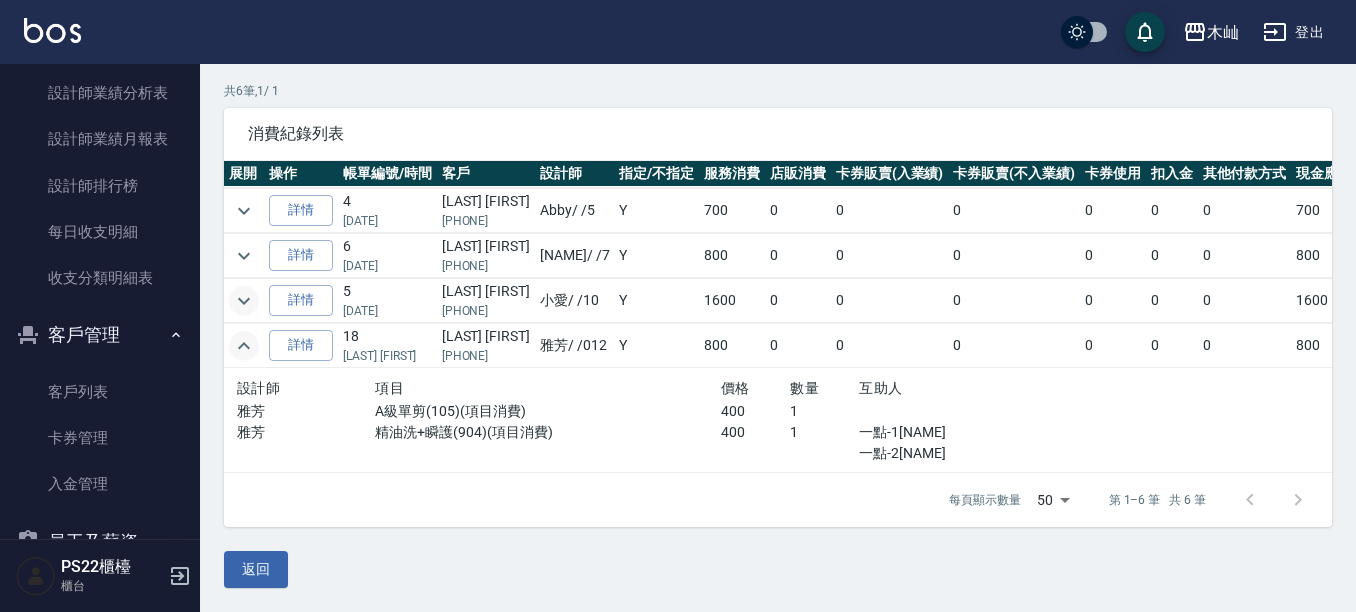 click 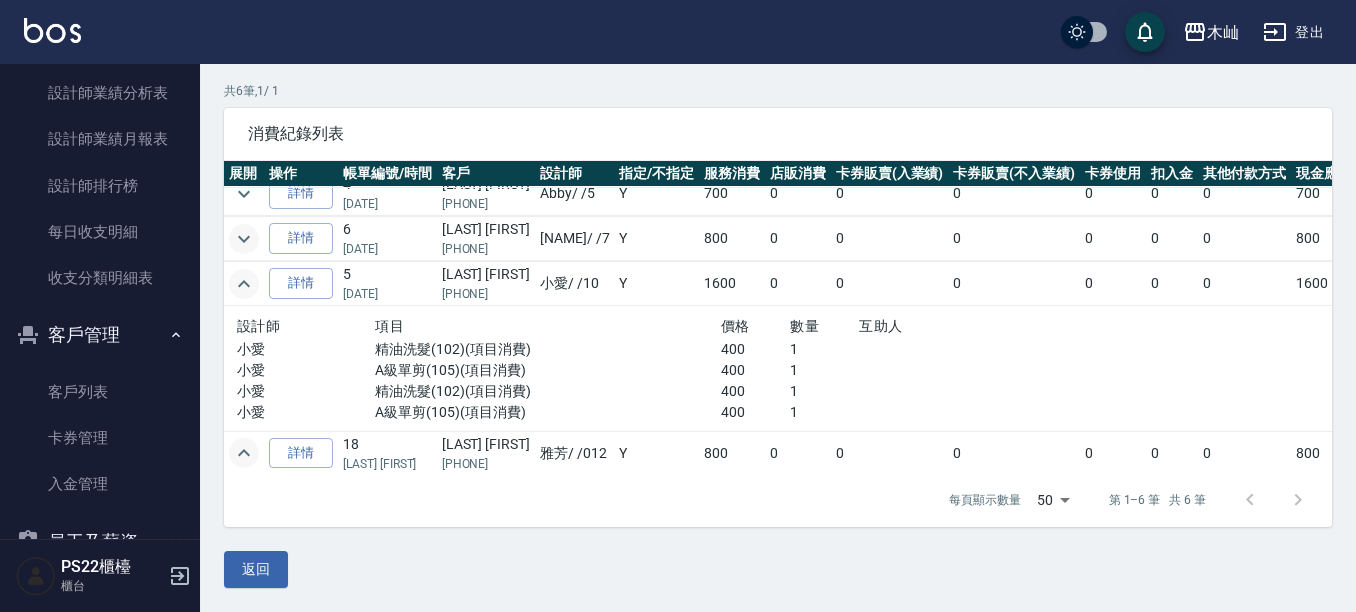 click 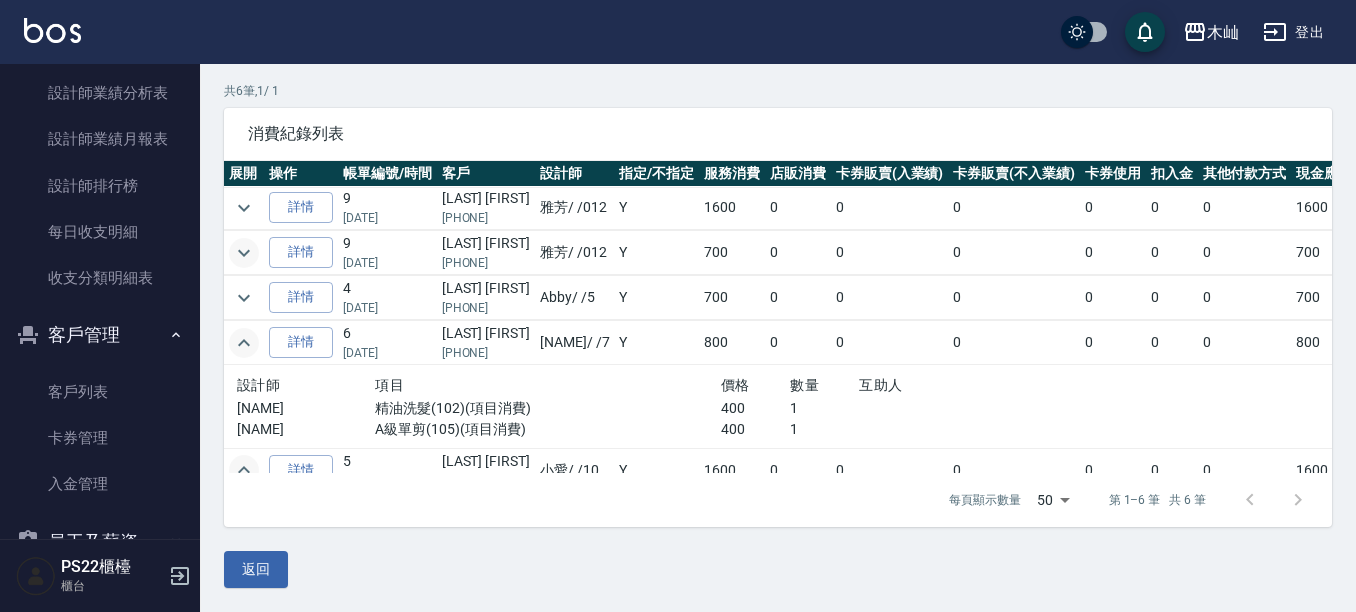 scroll, scrollTop: 0, scrollLeft: 0, axis: both 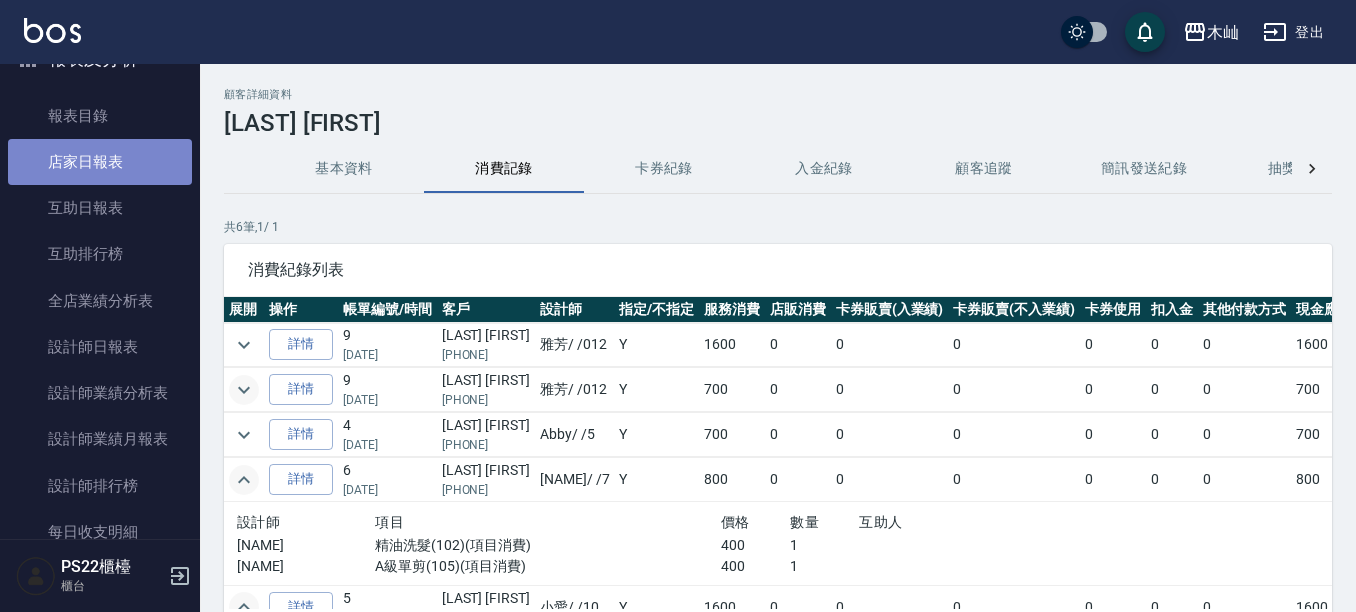 click on "店家日報表" at bounding box center [100, 162] 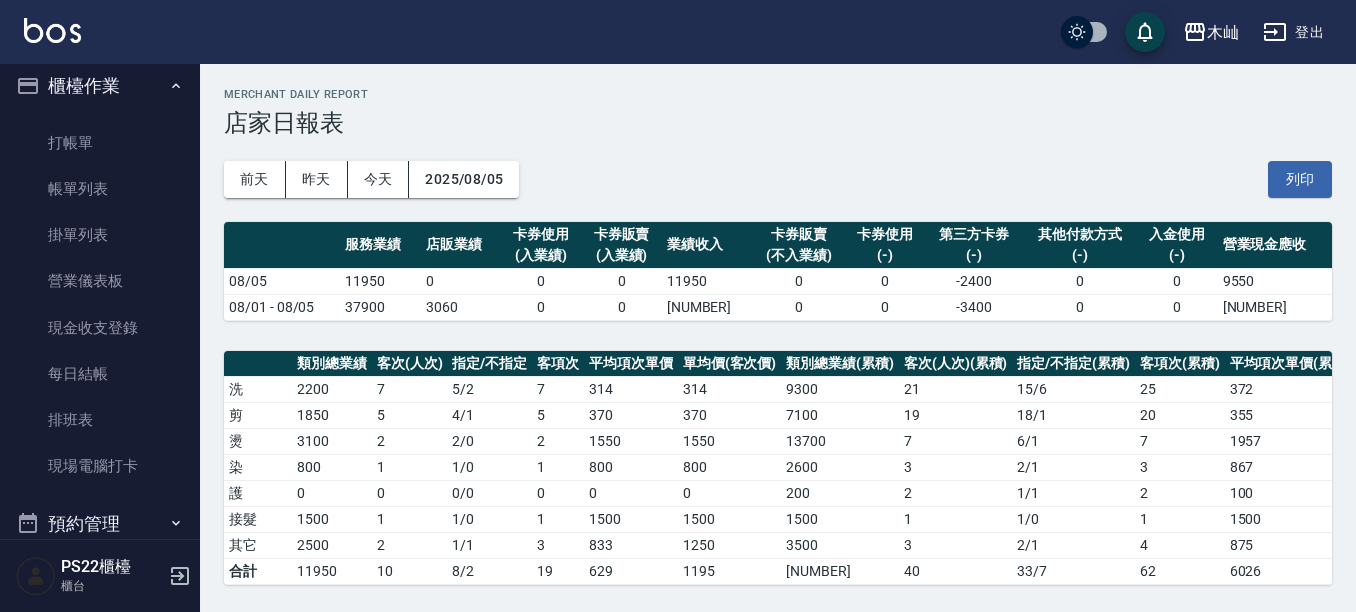 scroll, scrollTop: 0, scrollLeft: 0, axis: both 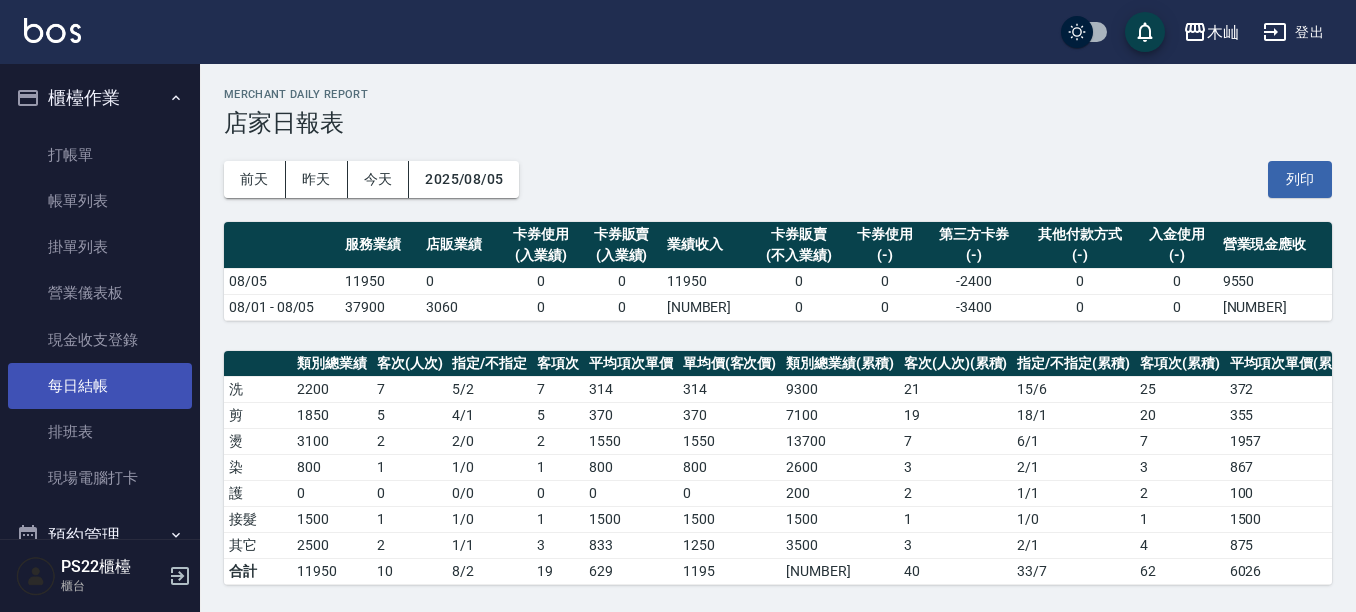 click on "每日結帳" at bounding box center (100, 386) 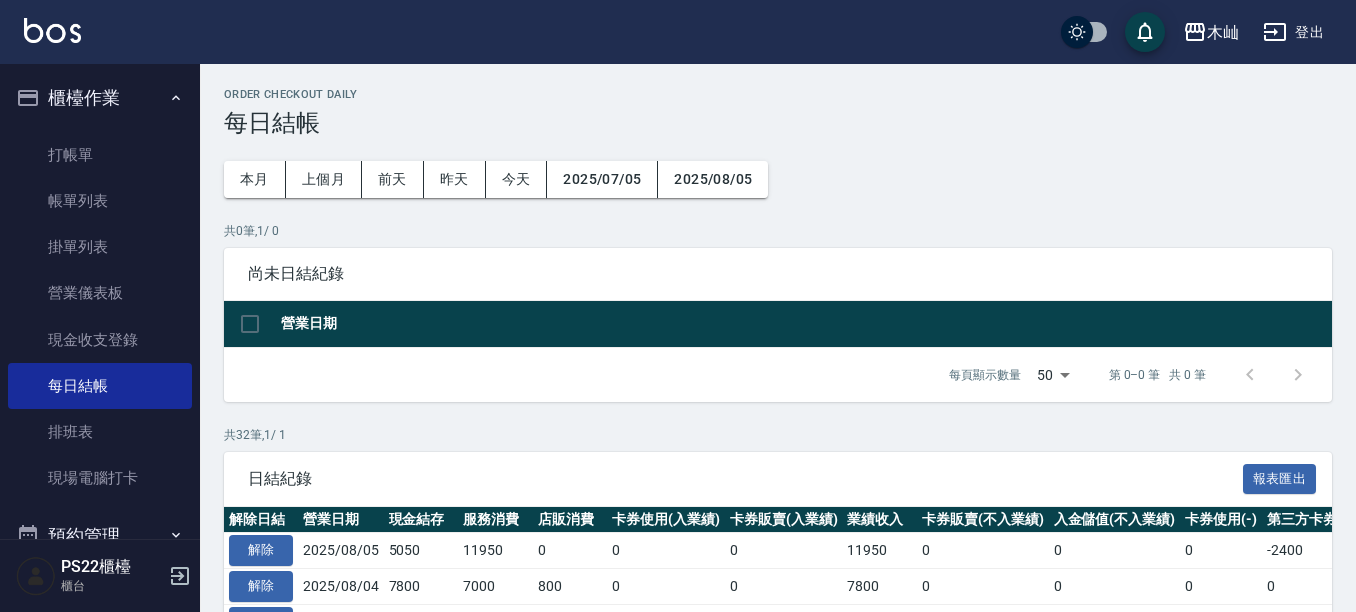 scroll, scrollTop: 200, scrollLeft: 0, axis: vertical 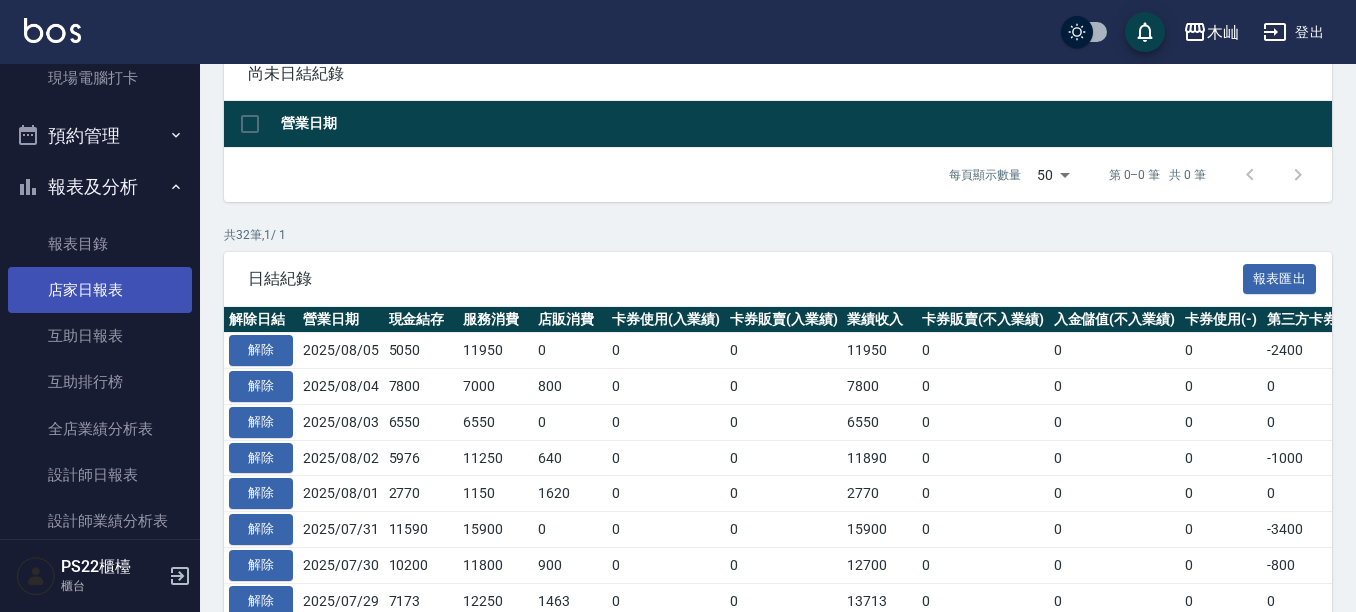click on "店家日報表" at bounding box center [100, 290] 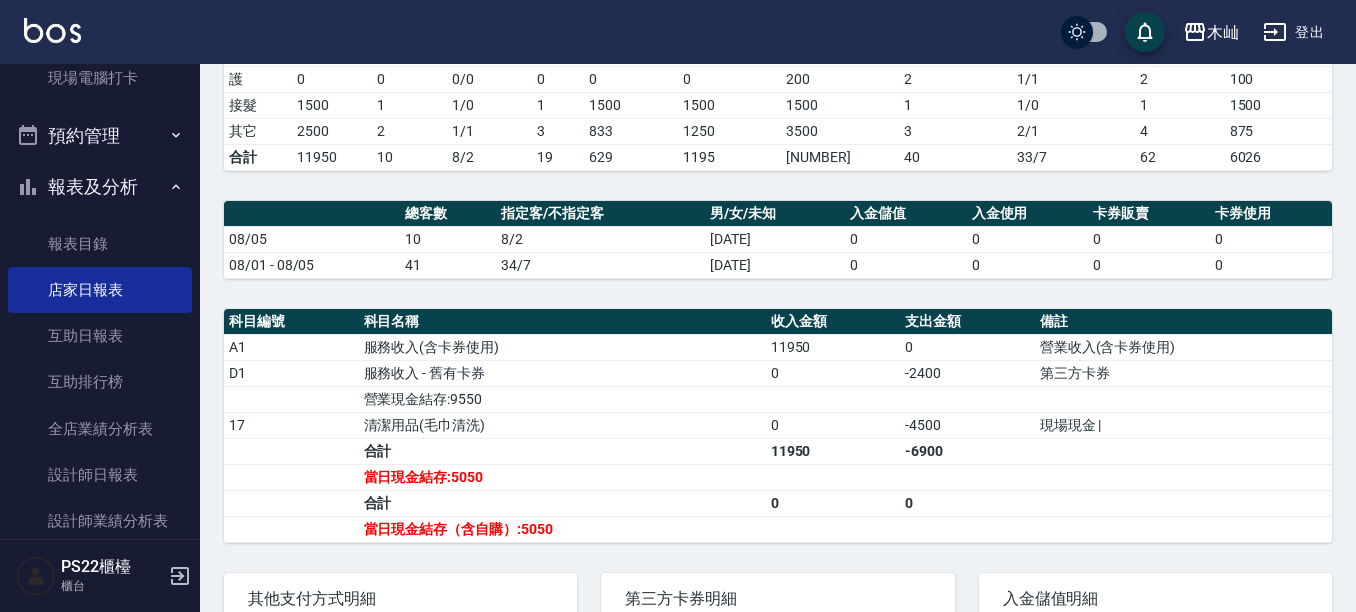 scroll, scrollTop: 500, scrollLeft: 0, axis: vertical 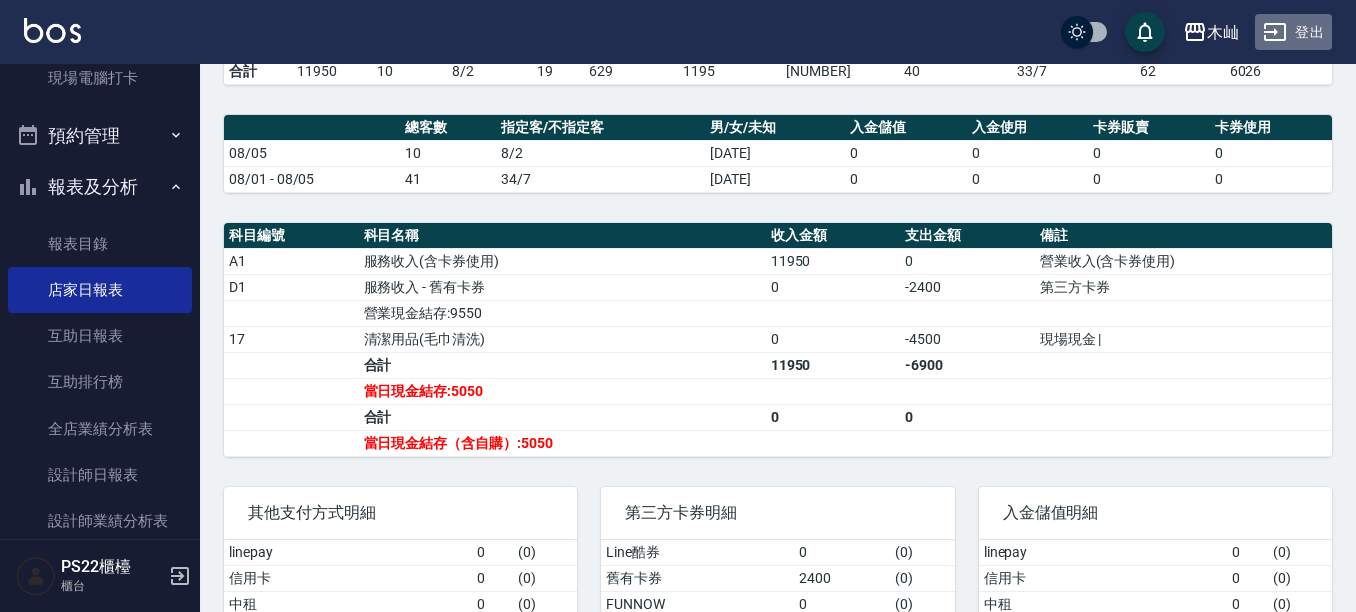 click 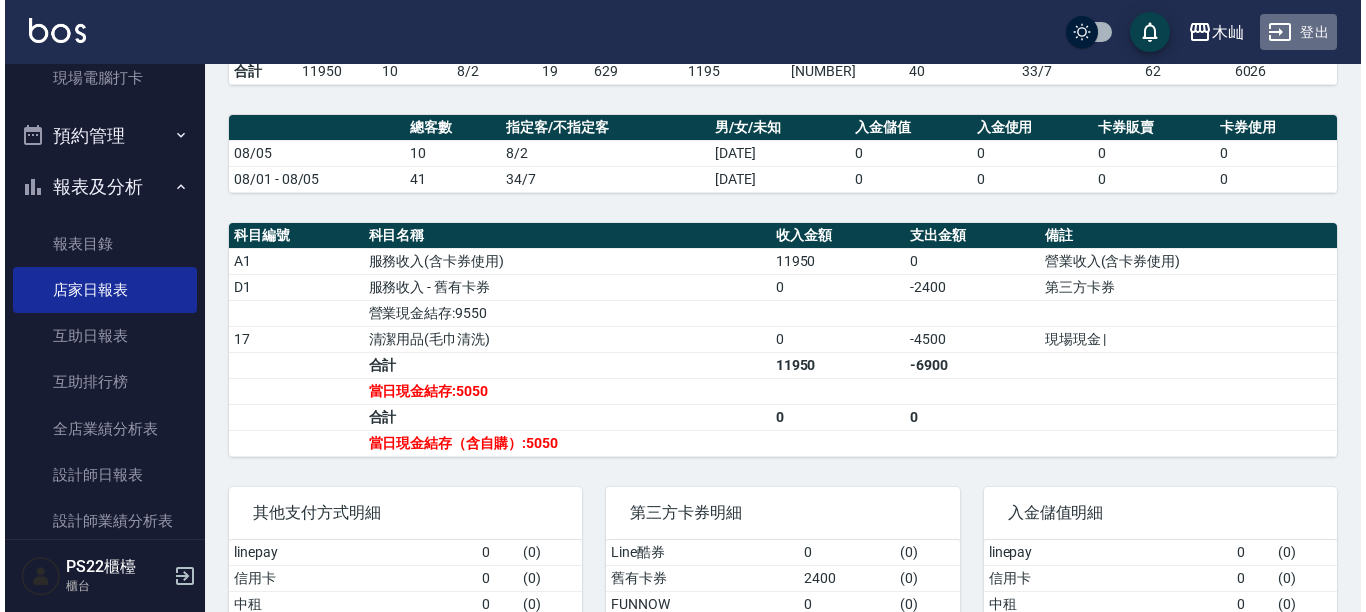 scroll, scrollTop: 0, scrollLeft: 0, axis: both 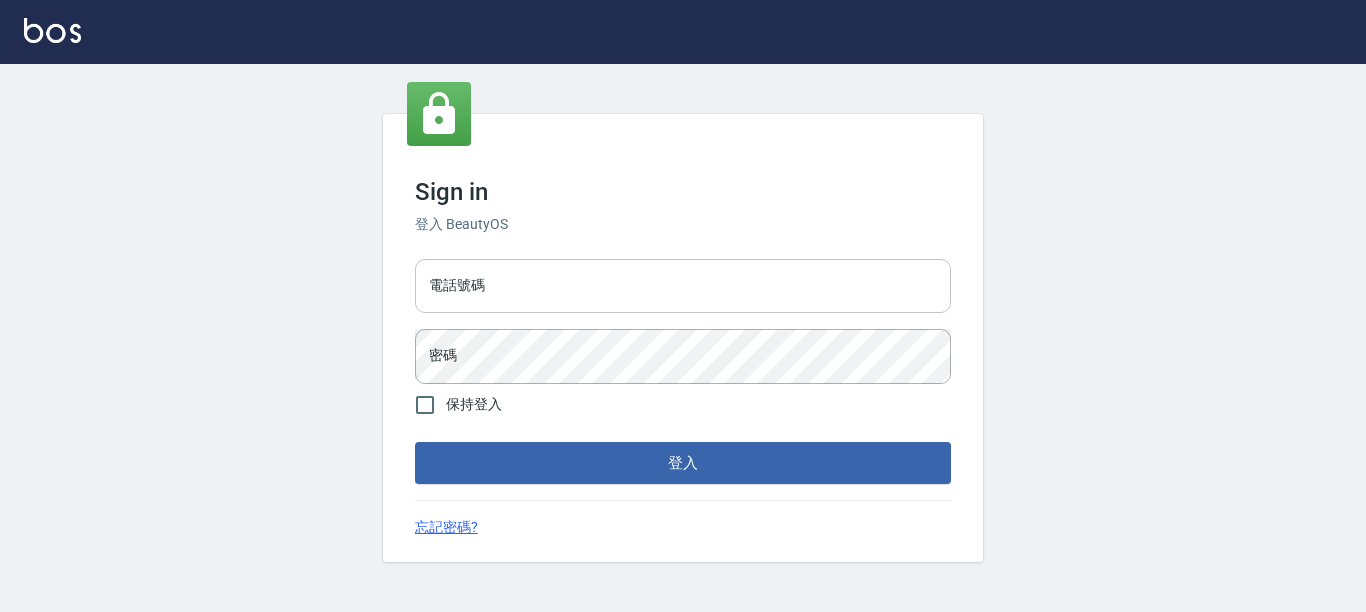drag, startPoint x: 0, startPoint y: 0, endPoint x: 451, endPoint y: 285, distance: 533.50354 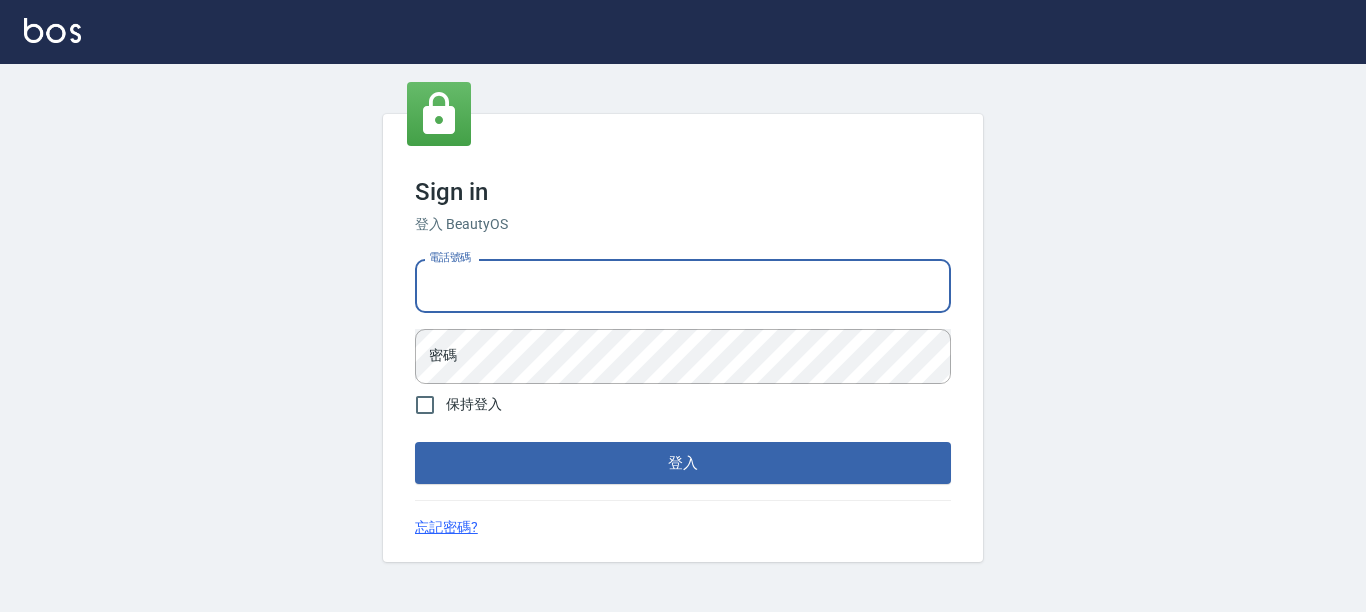 type on "0929726667" 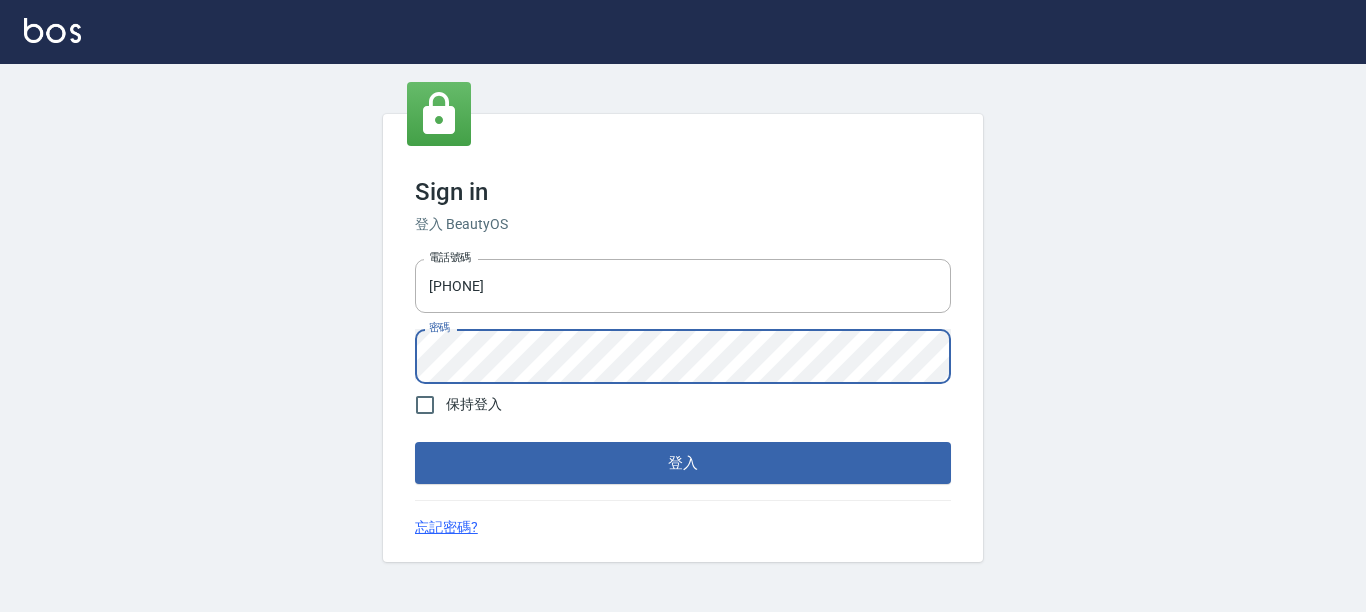 click on "登入" at bounding box center [683, 463] 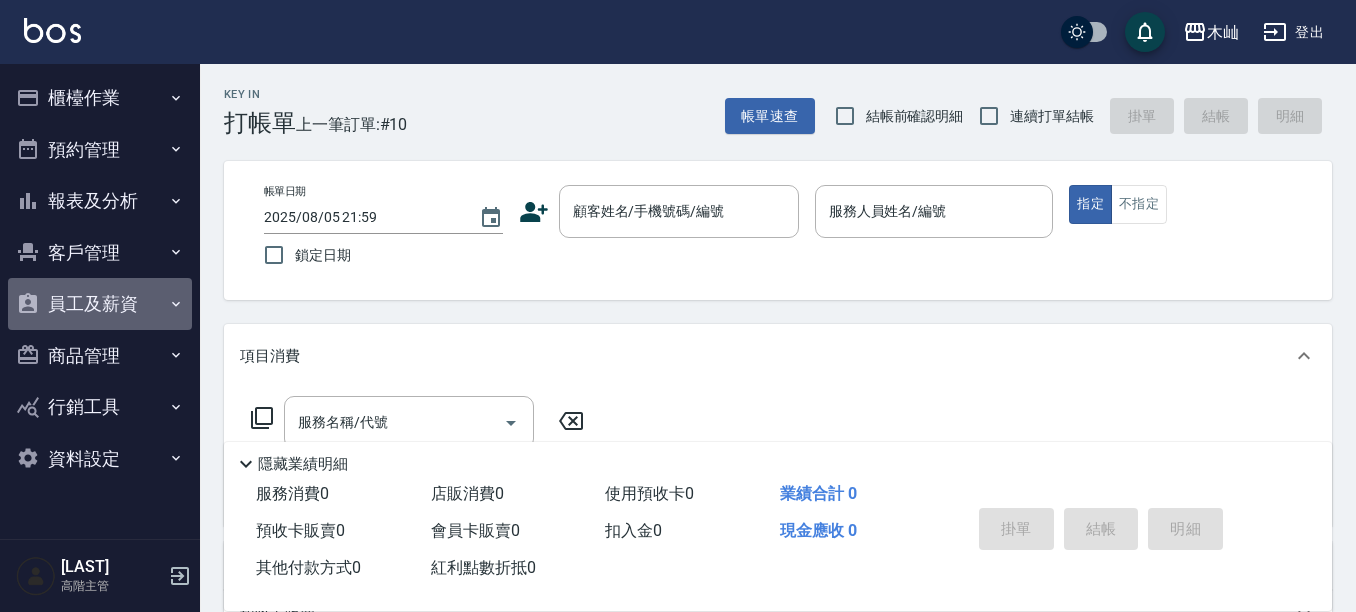 click on "員工及薪資" at bounding box center [100, 304] 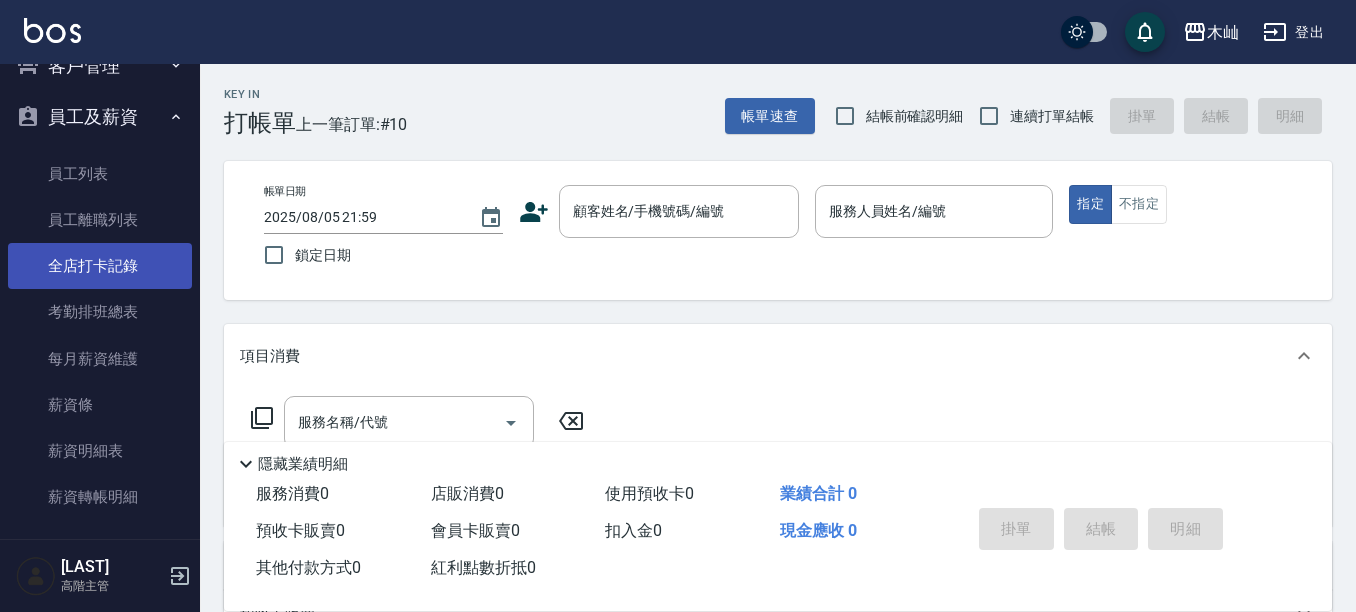 scroll, scrollTop: 300, scrollLeft: 0, axis: vertical 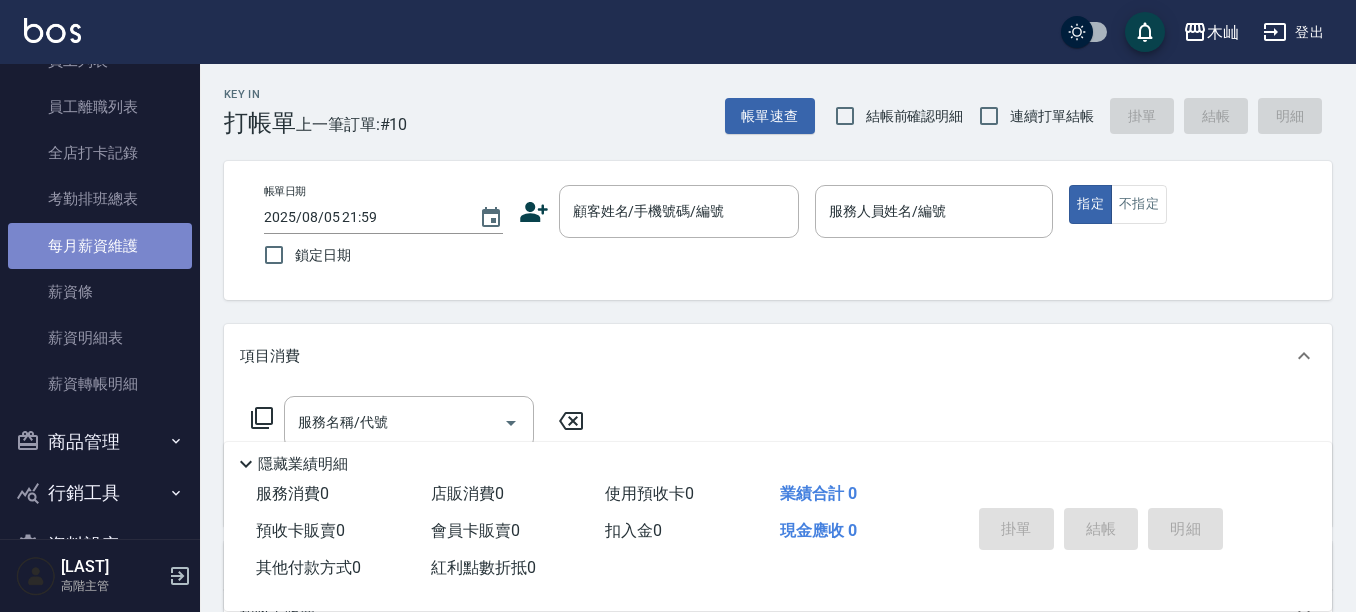 click on "每月薪資維護" at bounding box center (100, 246) 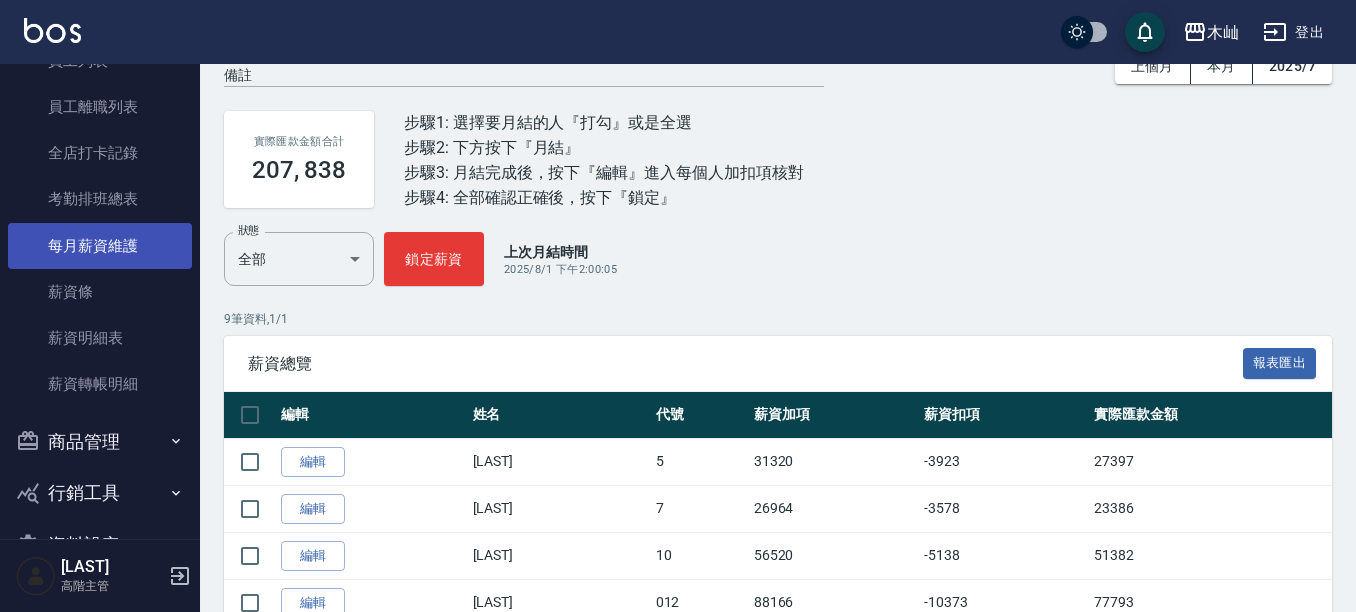 scroll, scrollTop: 0, scrollLeft: 0, axis: both 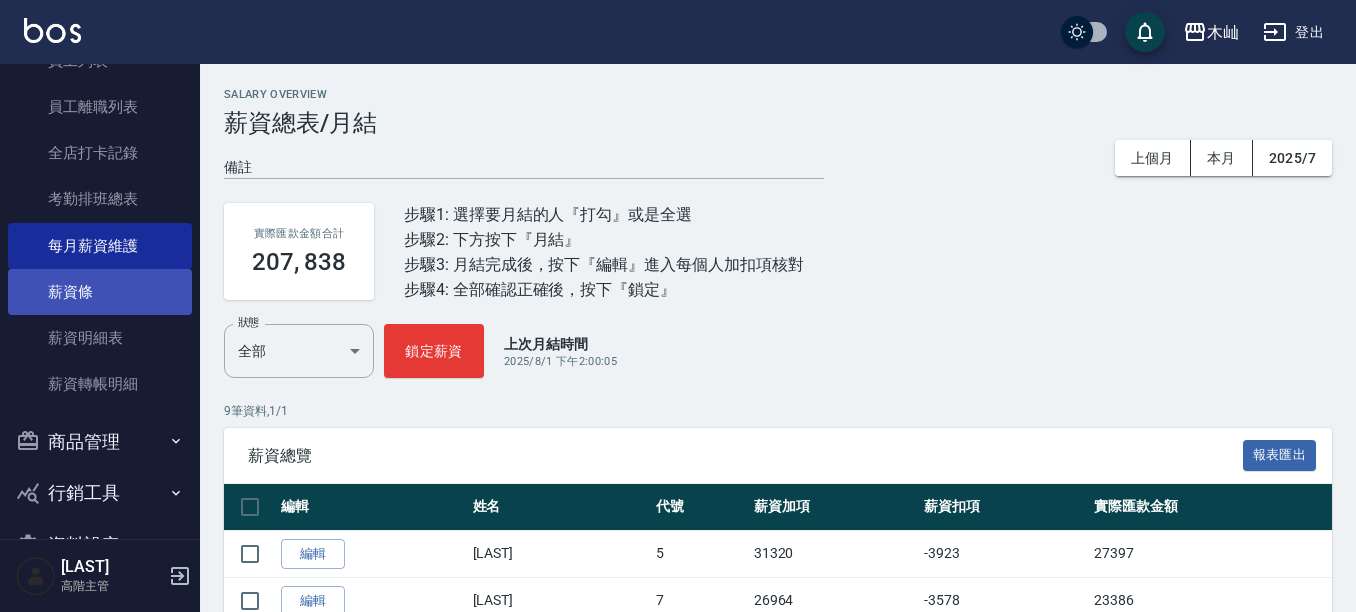 click on "薪資條" at bounding box center (100, 292) 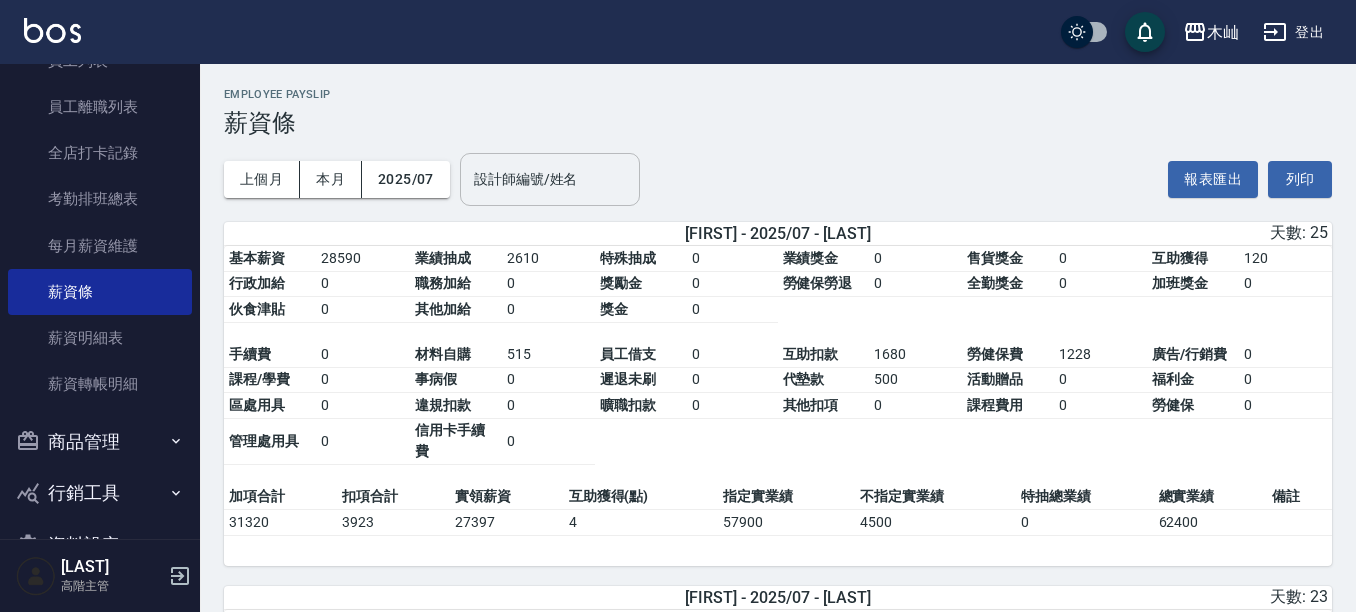 click on "設計師編號/姓名" at bounding box center (550, 179) 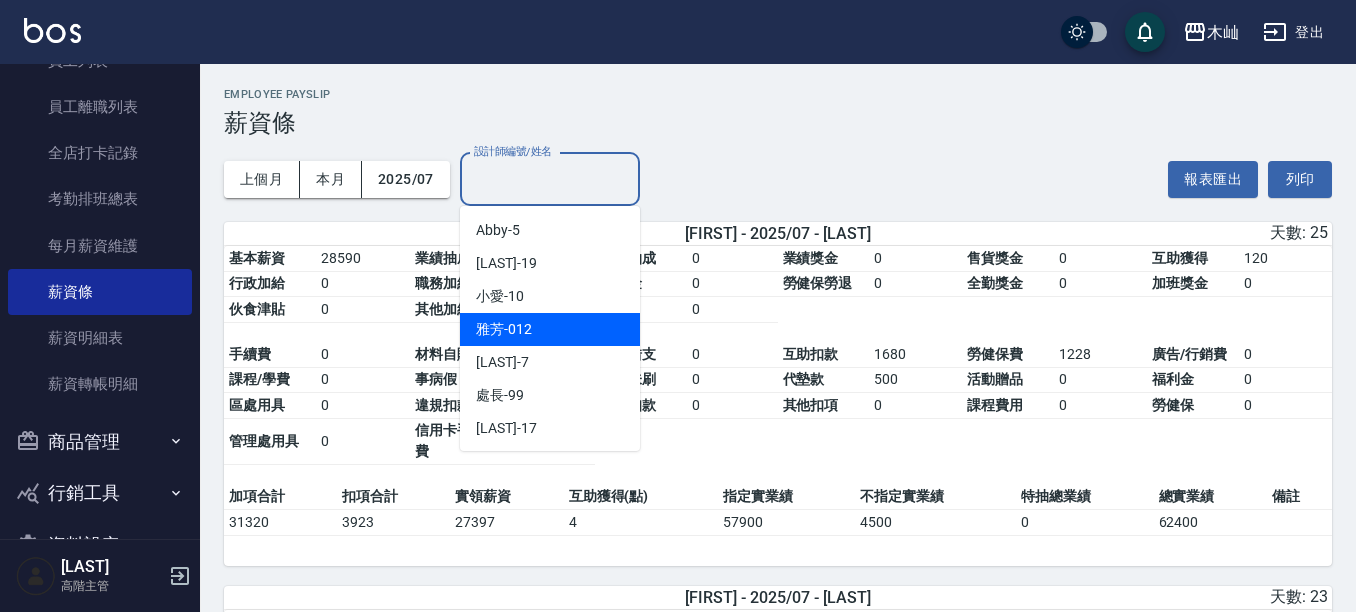 click on "雅芳 -012" at bounding box center [550, 329] 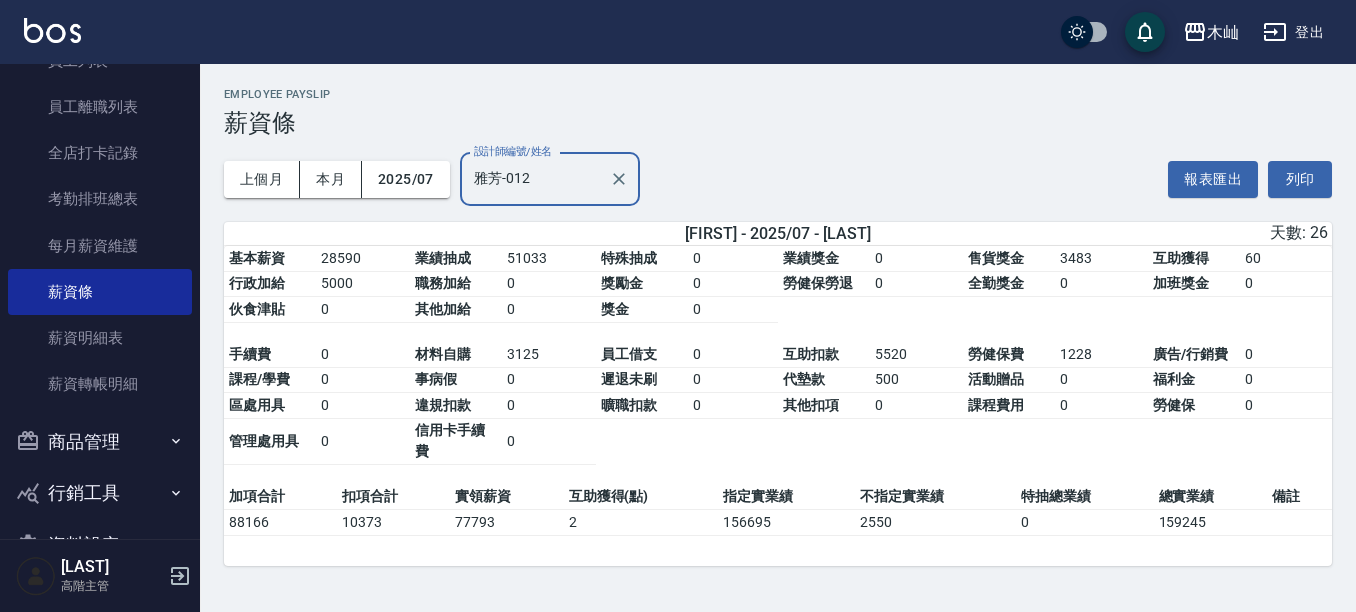 scroll, scrollTop: 0, scrollLeft: 0, axis: both 